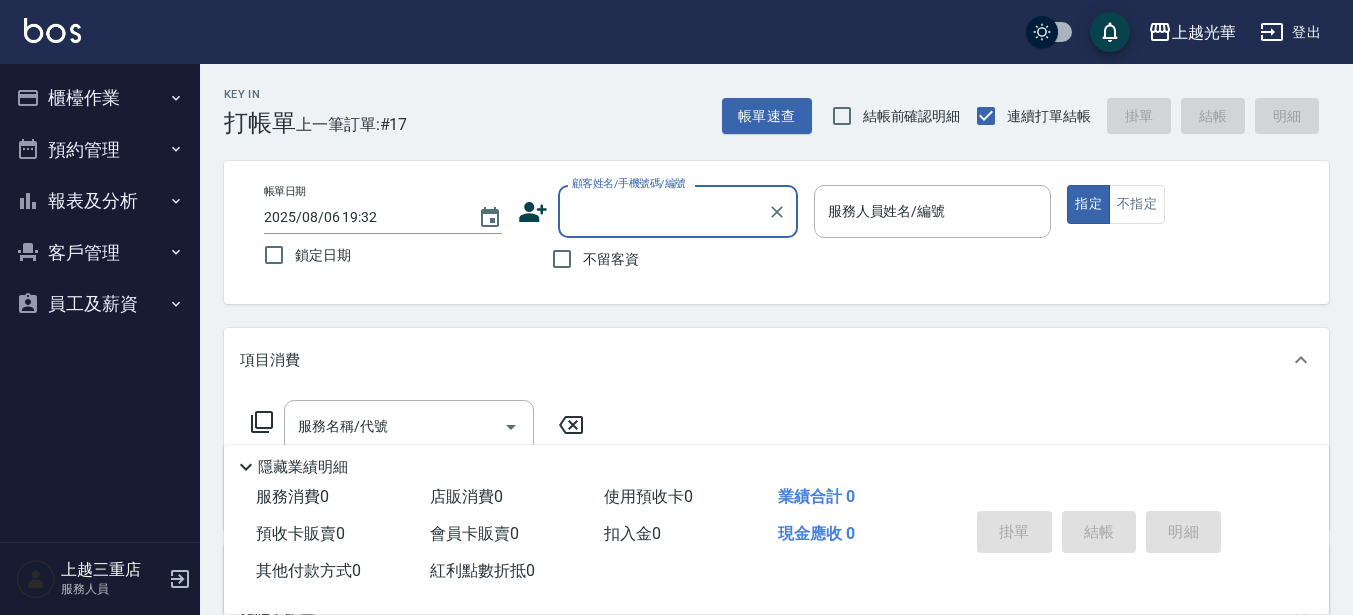 scroll, scrollTop: 0, scrollLeft: 0, axis: both 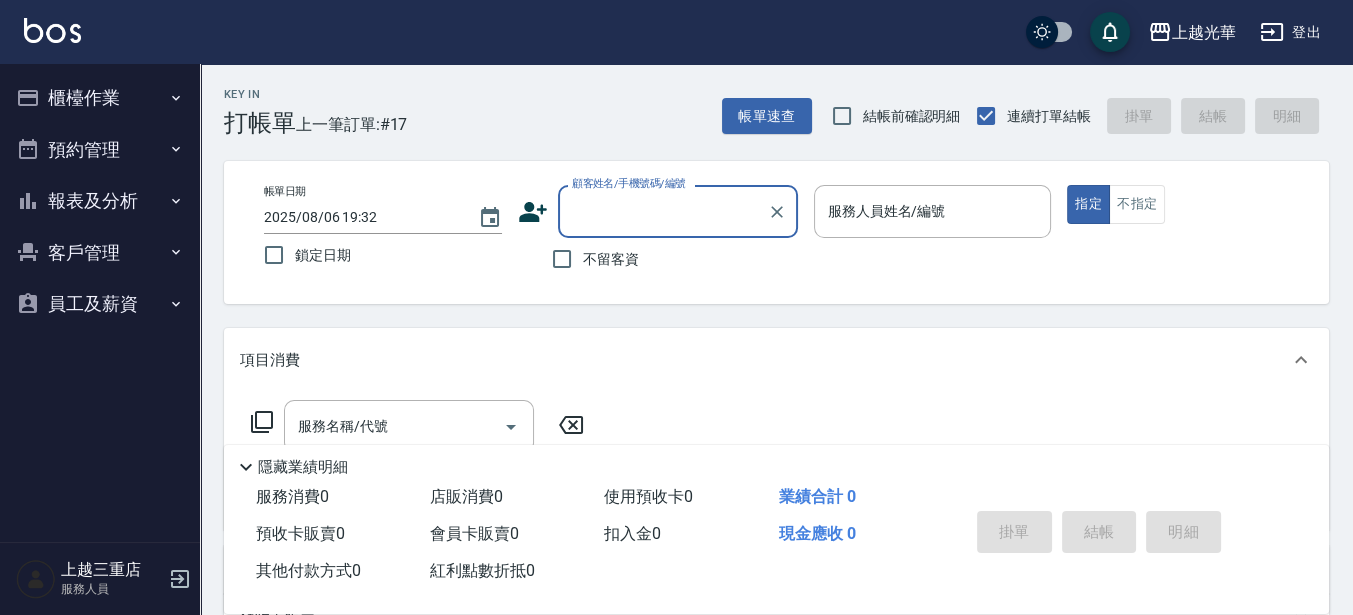 drag, startPoint x: 570, startPoint y: 263, endPoint x: 777, endPoint y: 239, distance: 208.38666 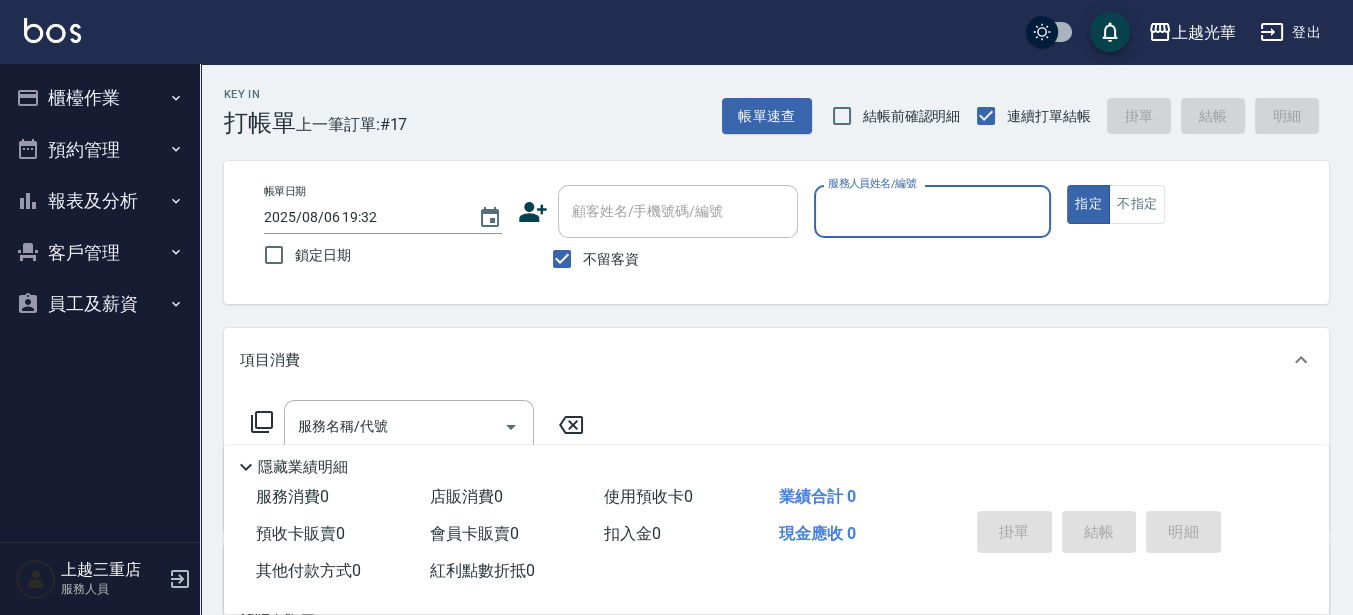 drag, startPoint x: 885, startPoint y: 183, endPoint x: 877, endPoint y: 211, distance: 29.12044 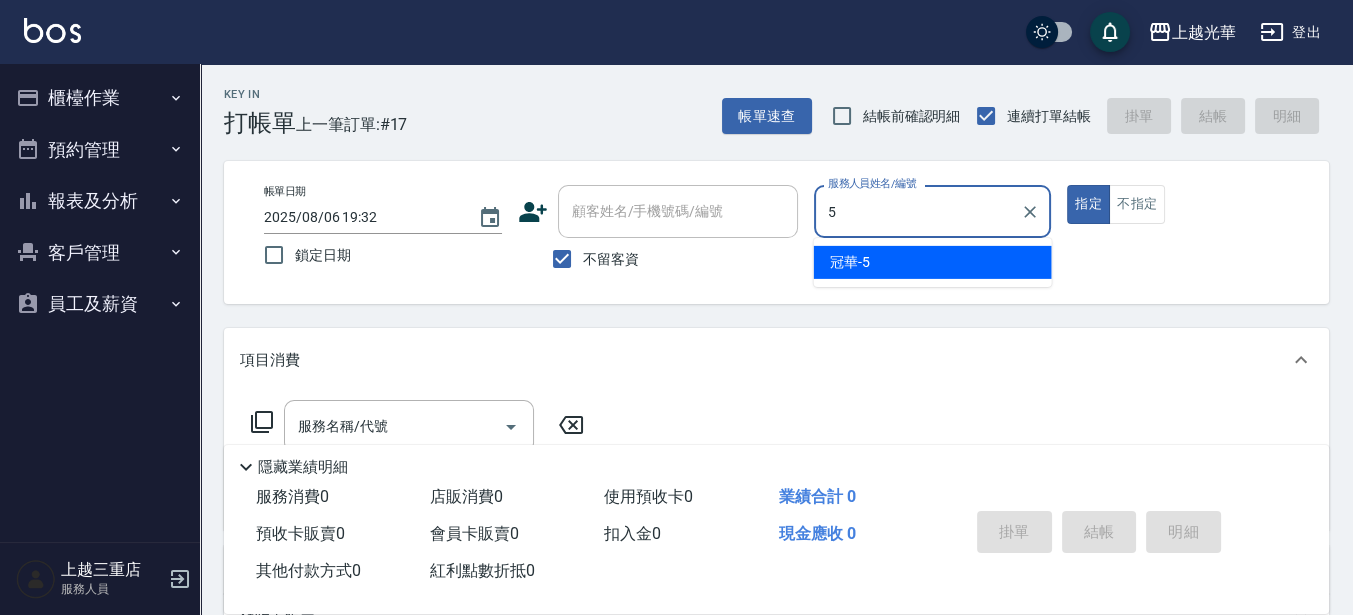 type on "冠華-5" 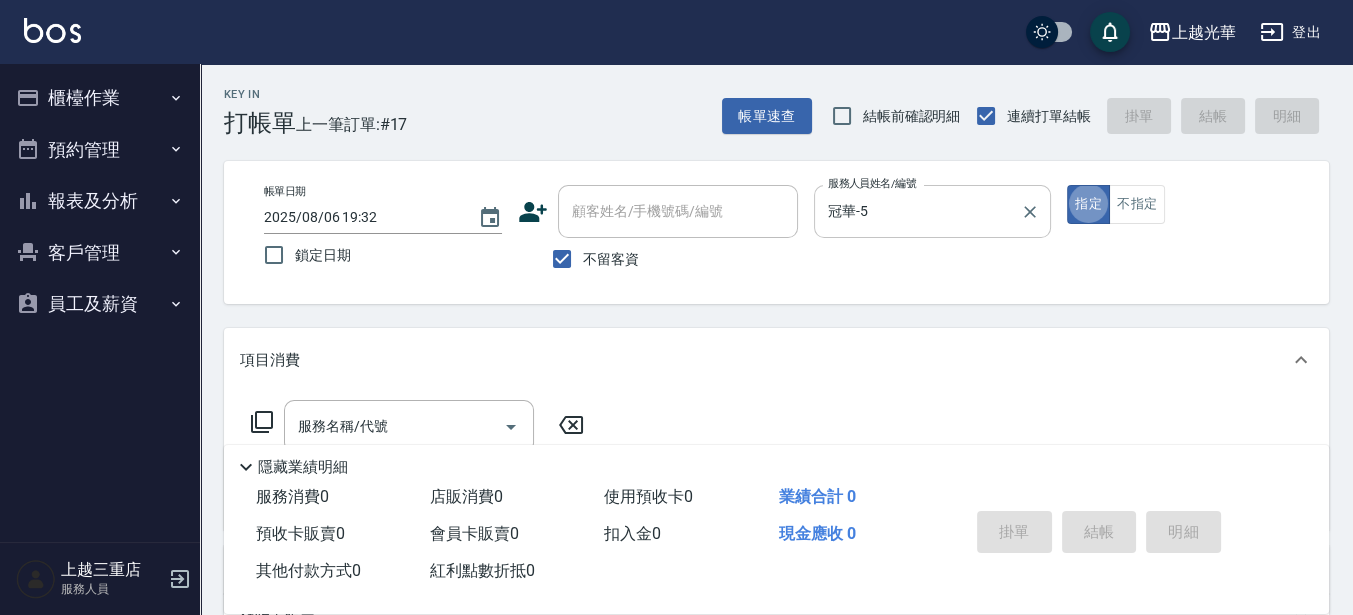 type on "true" 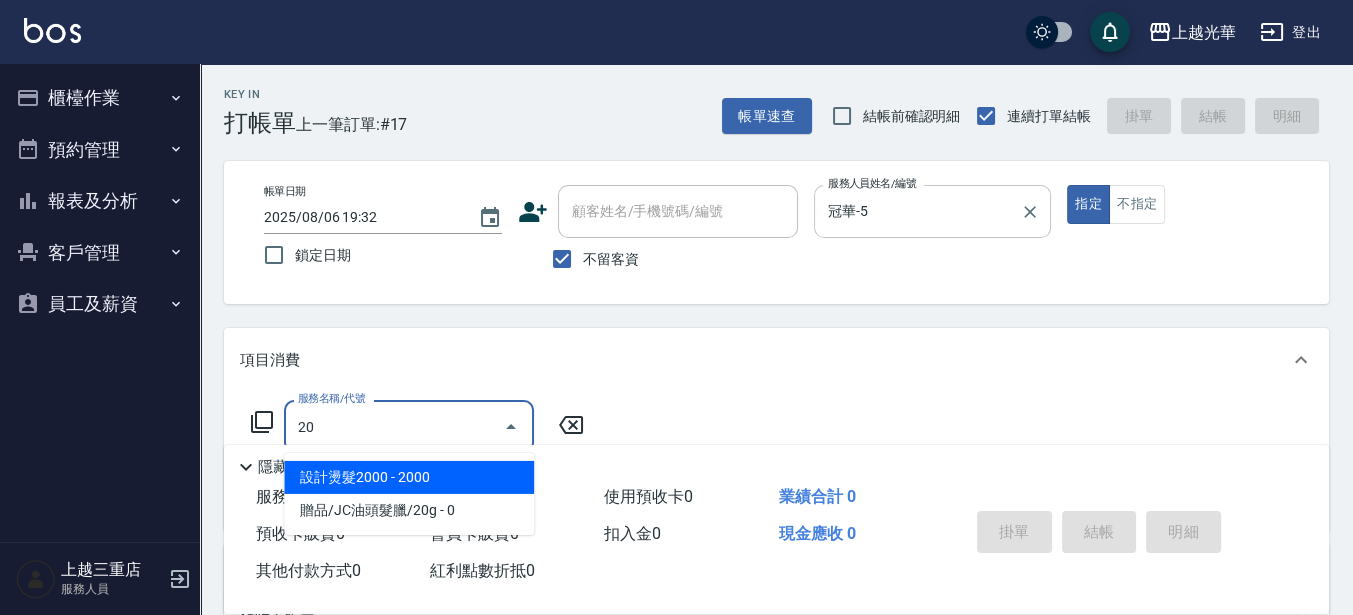 type on "2" 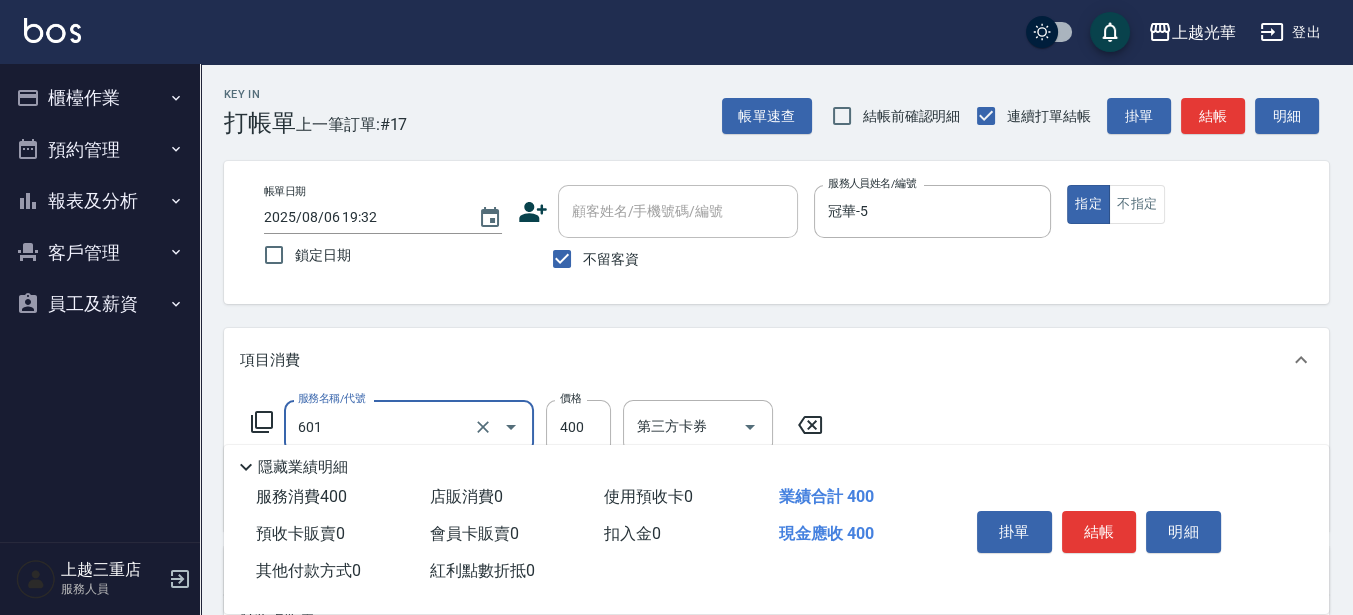 type on "髮原素活養健康洗(601)" 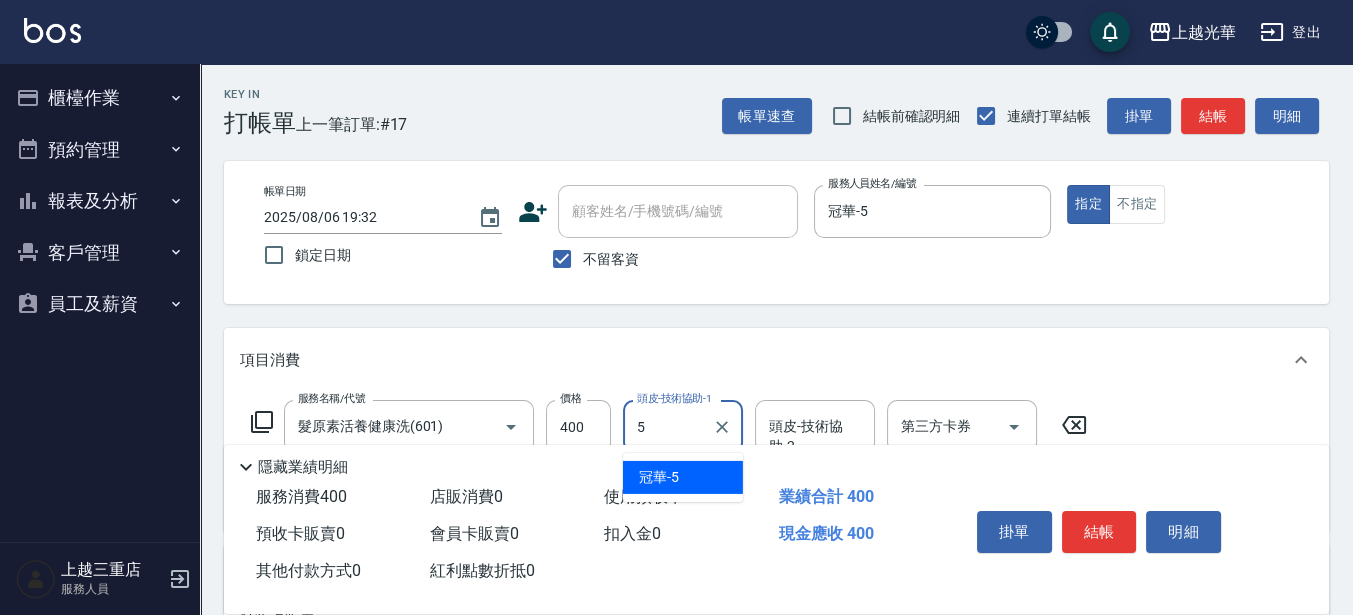 type on "冠華-5" 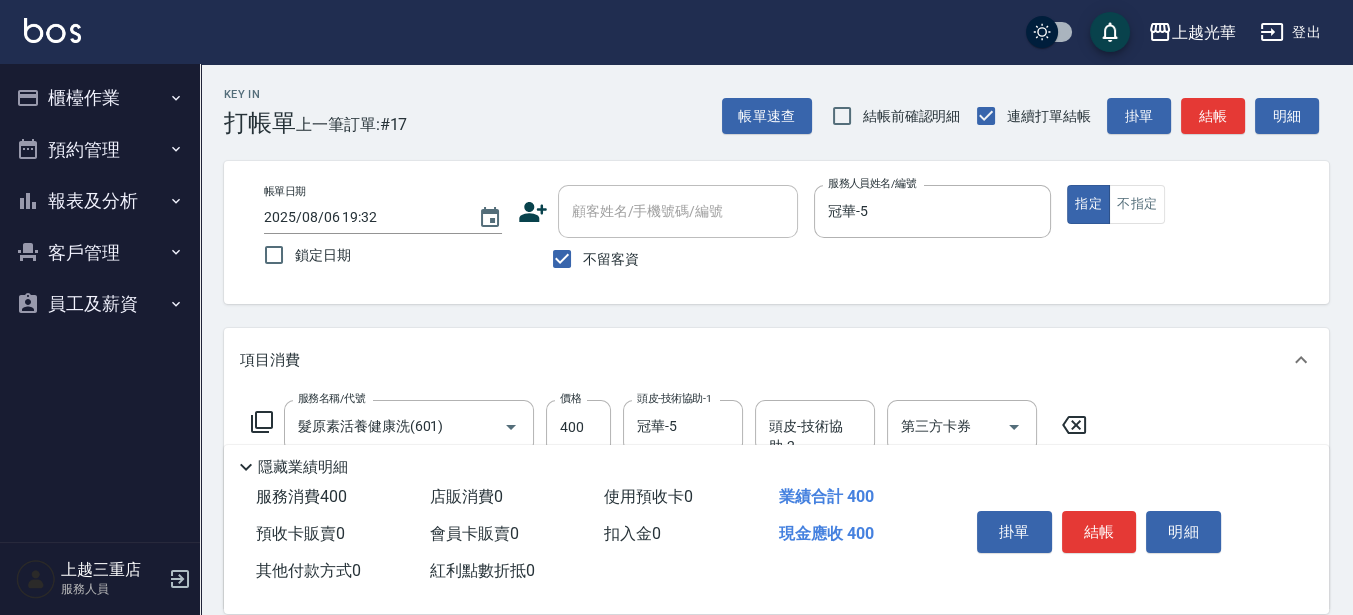 click on "帳單日期 [DATE] [TIME] 鎖定日期 顧客姓名/手機號碼/編號 顧客姓名/手機號碼/編號 不留客資 服務人員姓名/編號 冠華-5 服務人員姓名/編號 指定 不指定" at bounding box center [776, 232] 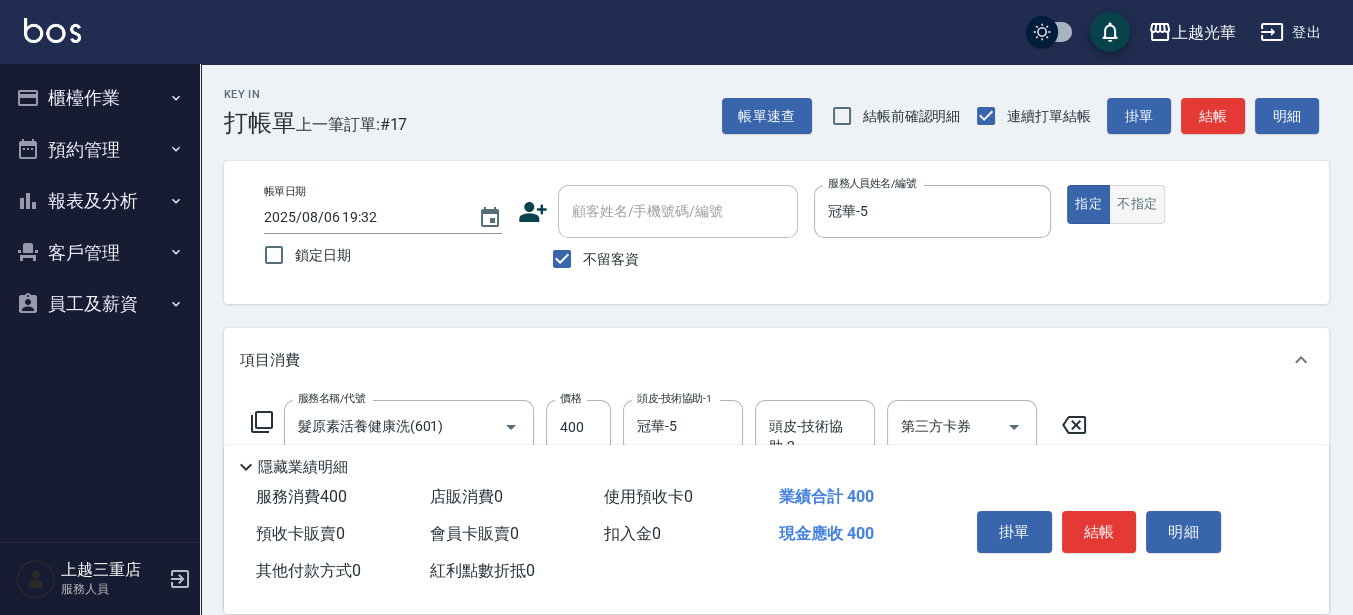click on "不指定" at bounding box center [1137, 204] 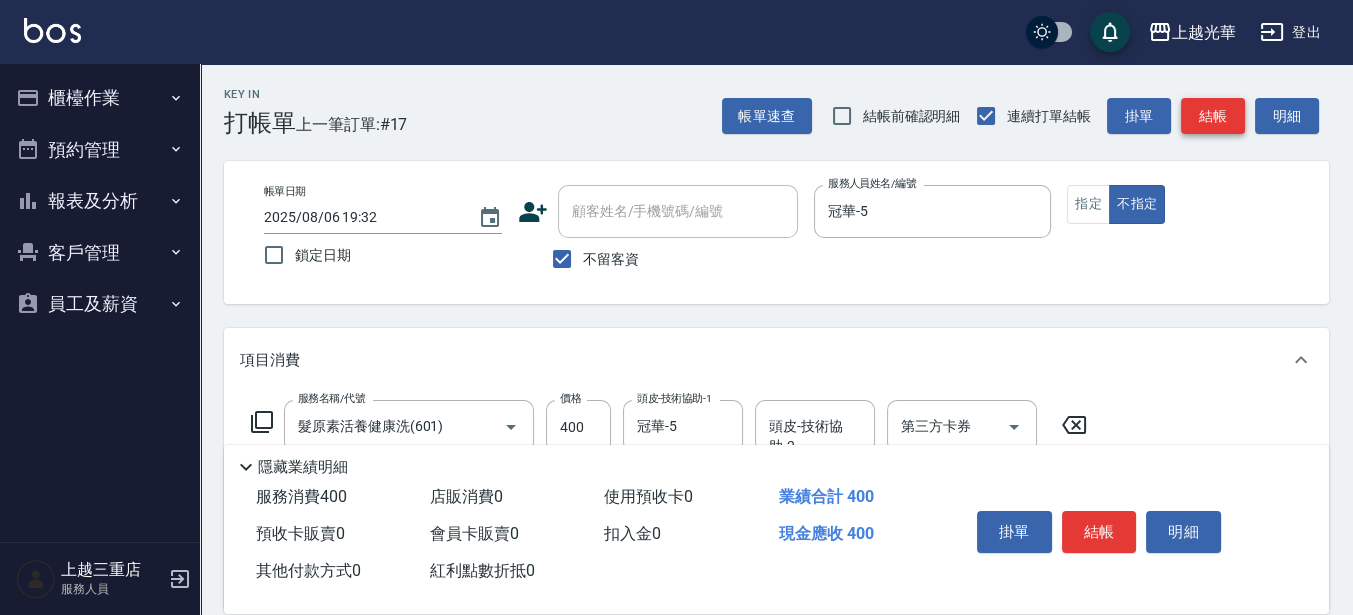click on "結帳" at bounding box center [1213, 116] 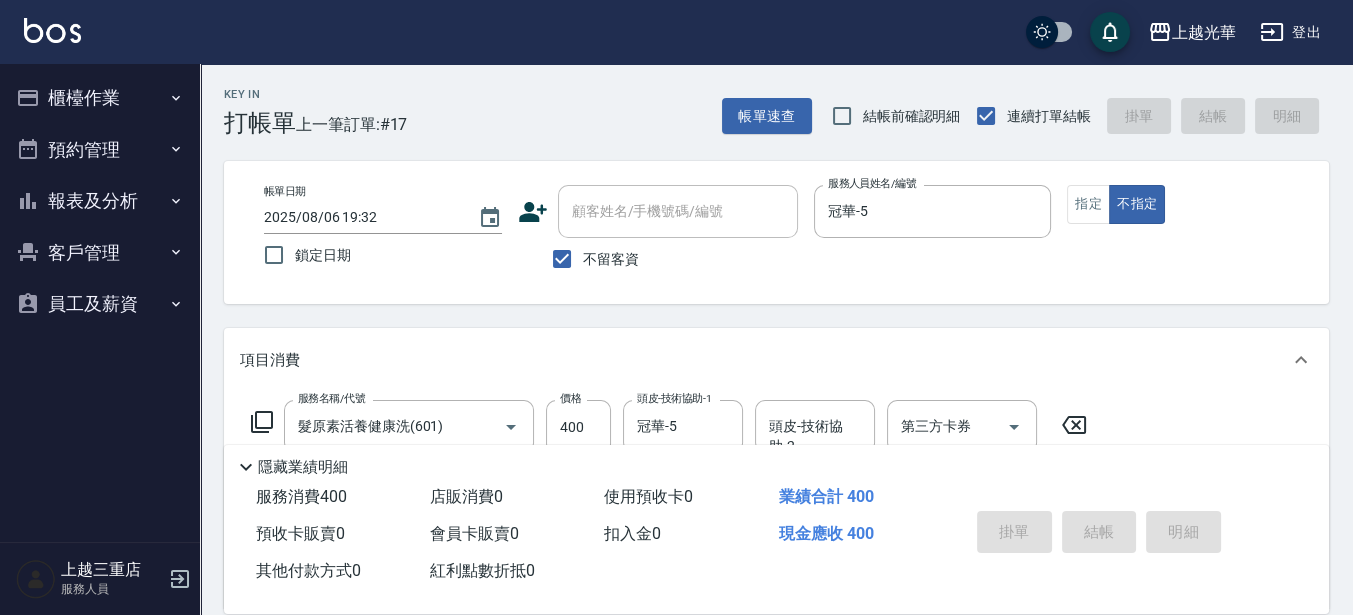 click on "櫃檯作業" at bounding box center (100, 98) 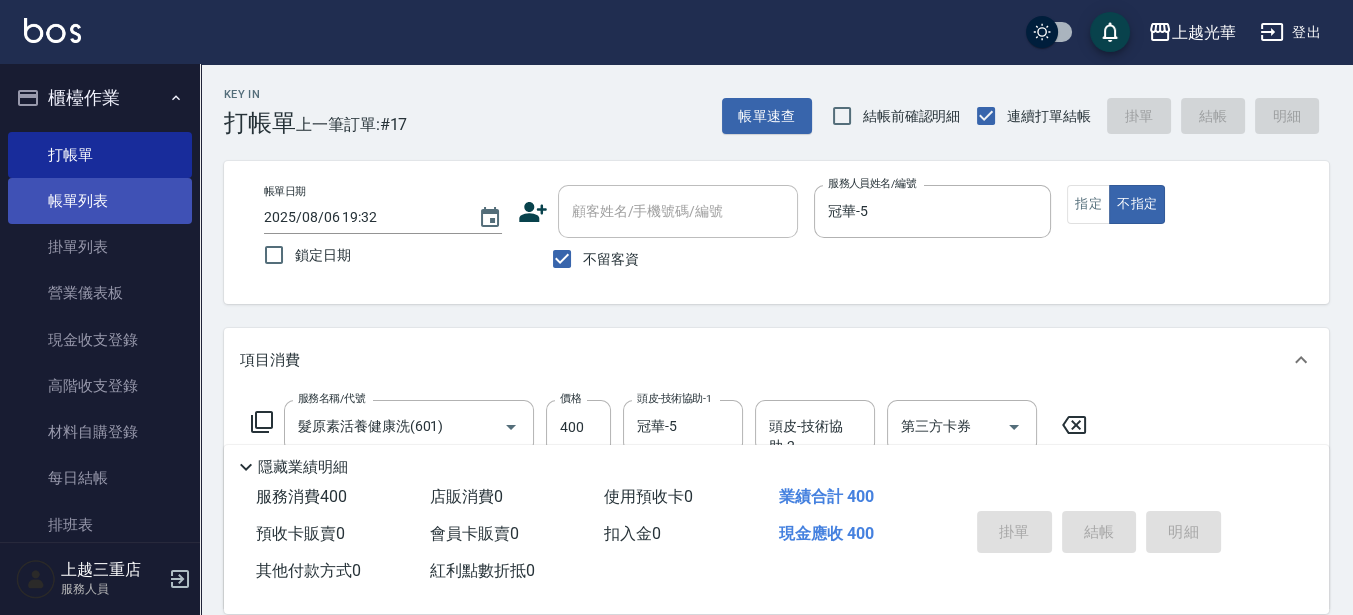 type on "[DATE] [TIME]" 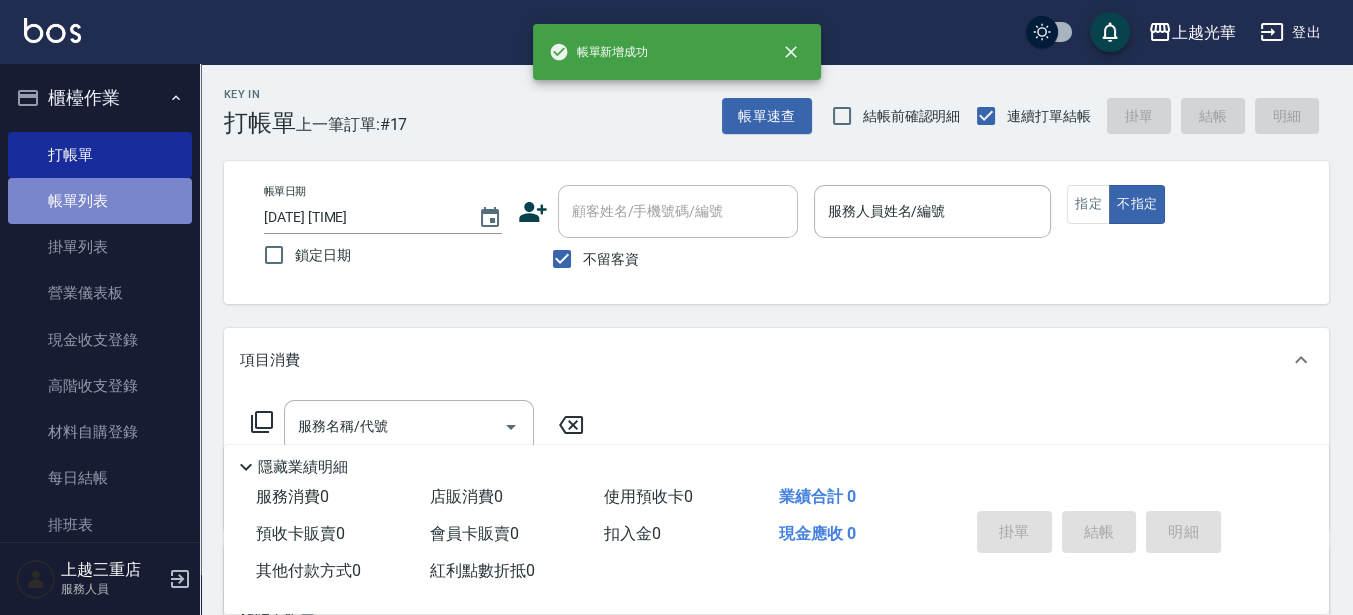 click on "帳單列表" at bounding box center (100, 201) 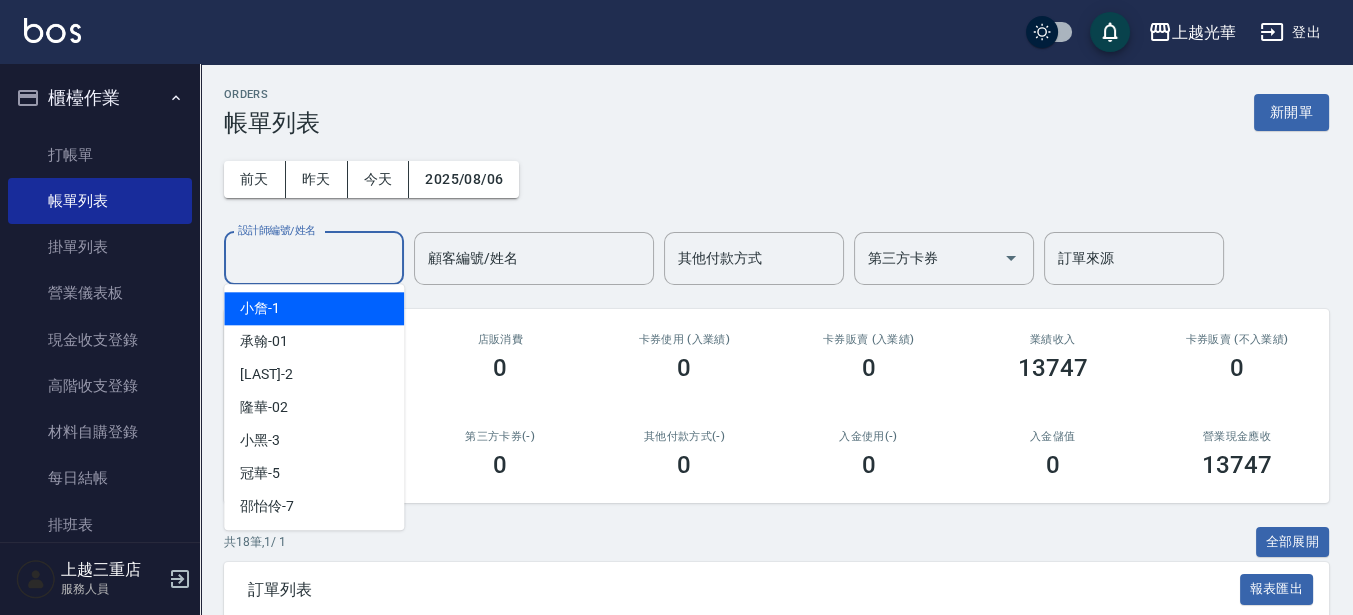 drag, startPoint x: 333, startPoint y: 253, endPoint x: 380, endPoint y: 245, distance: 47.67599 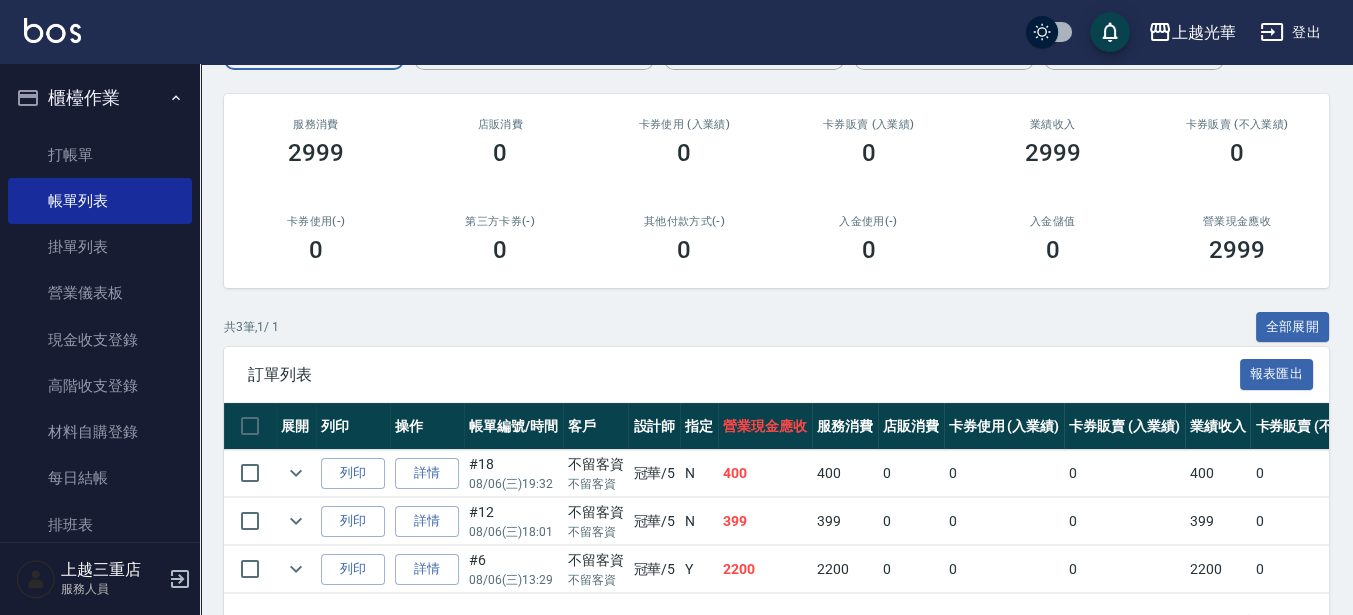scroll, scrollTop: 288, scrollLeft: 0, axis: vertical 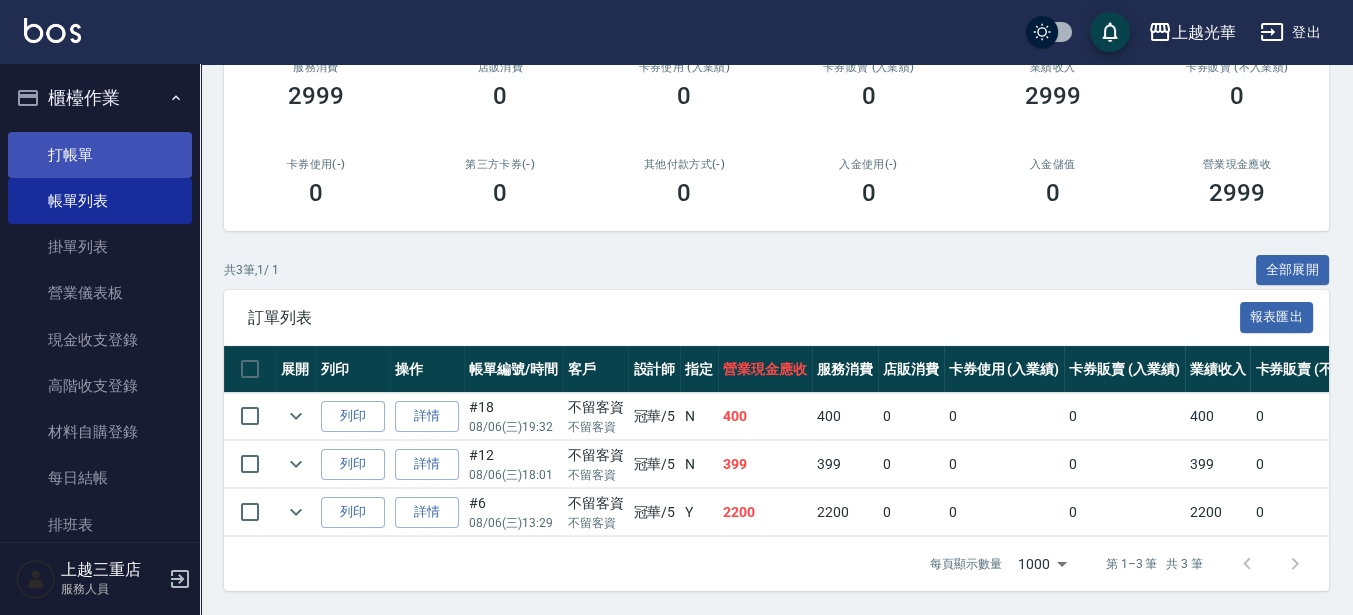 type on "冠華-5" 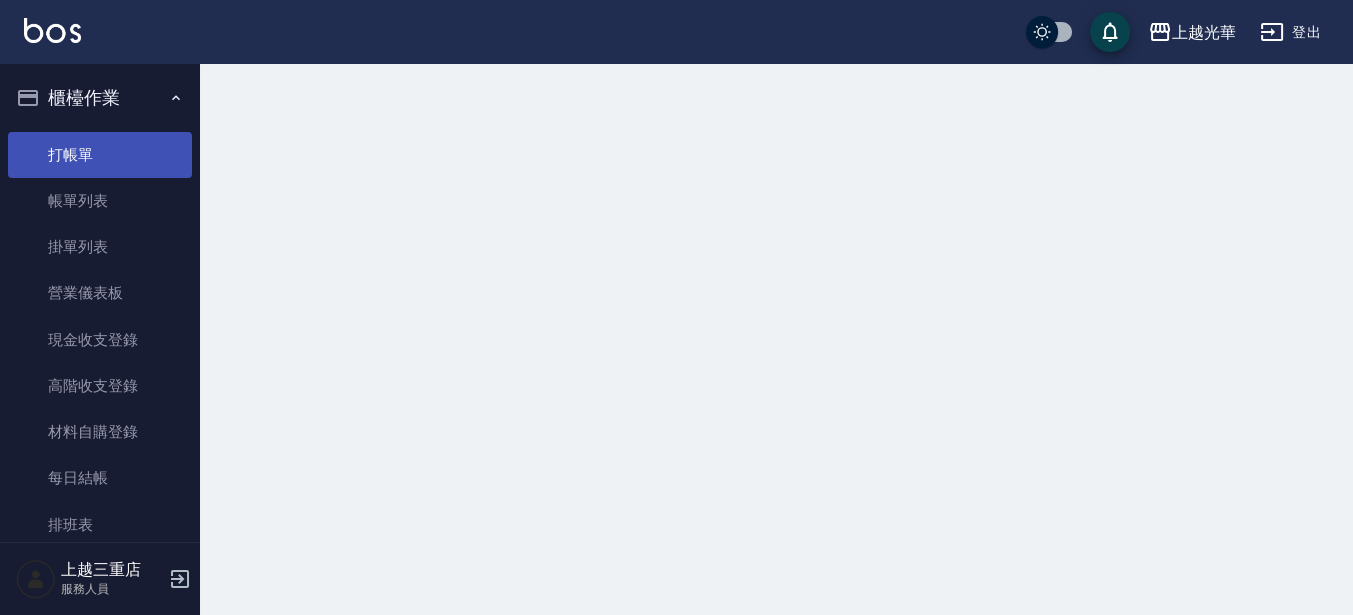 scroll, scrollTop: 0, scrollLeft: 0, axis: both 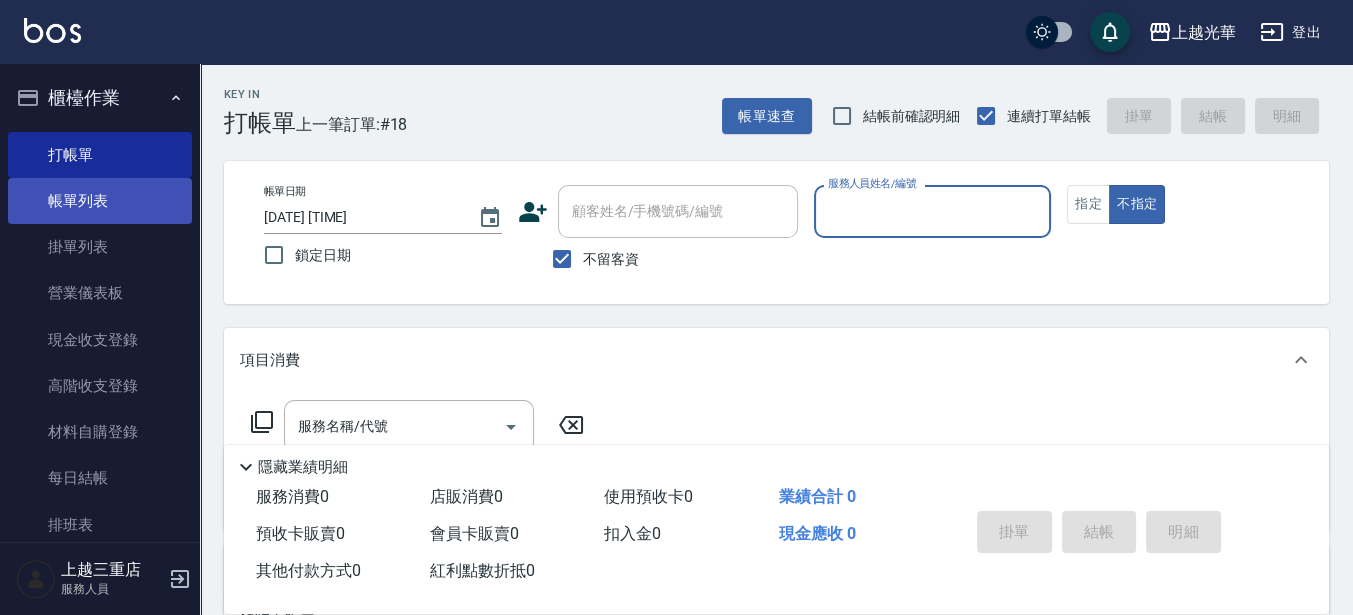 click on "帳單列表" at bounding box center [100, 201] 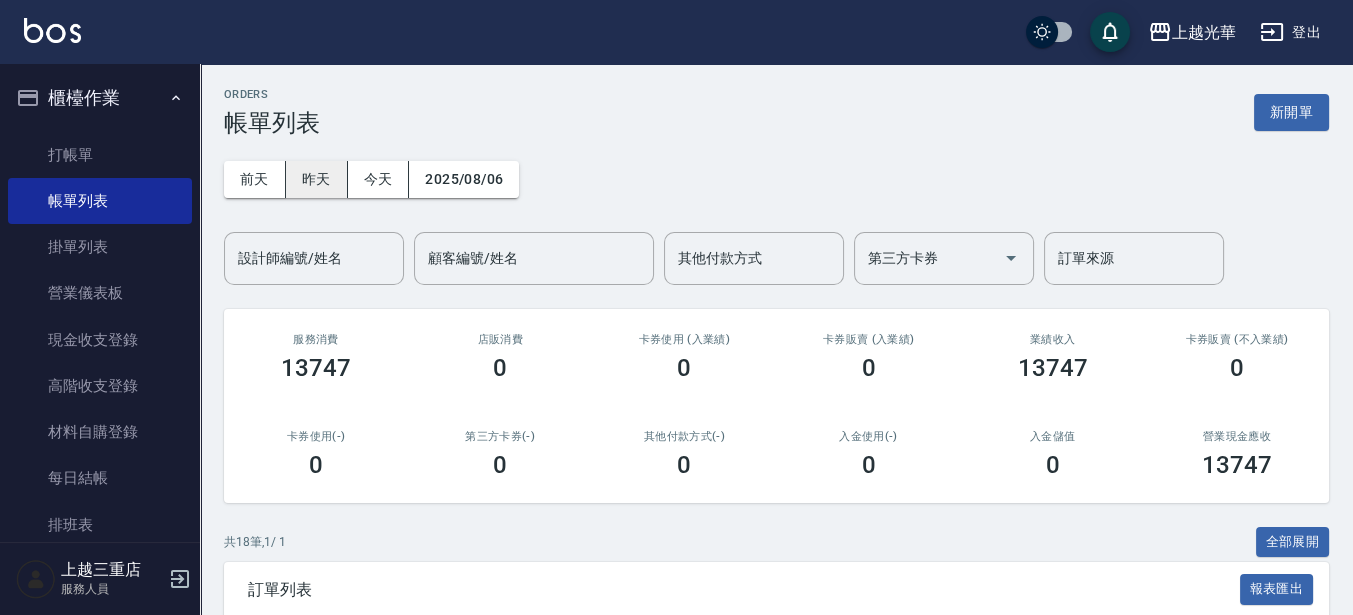 click on "昨天" at bounding box center (317, 179) 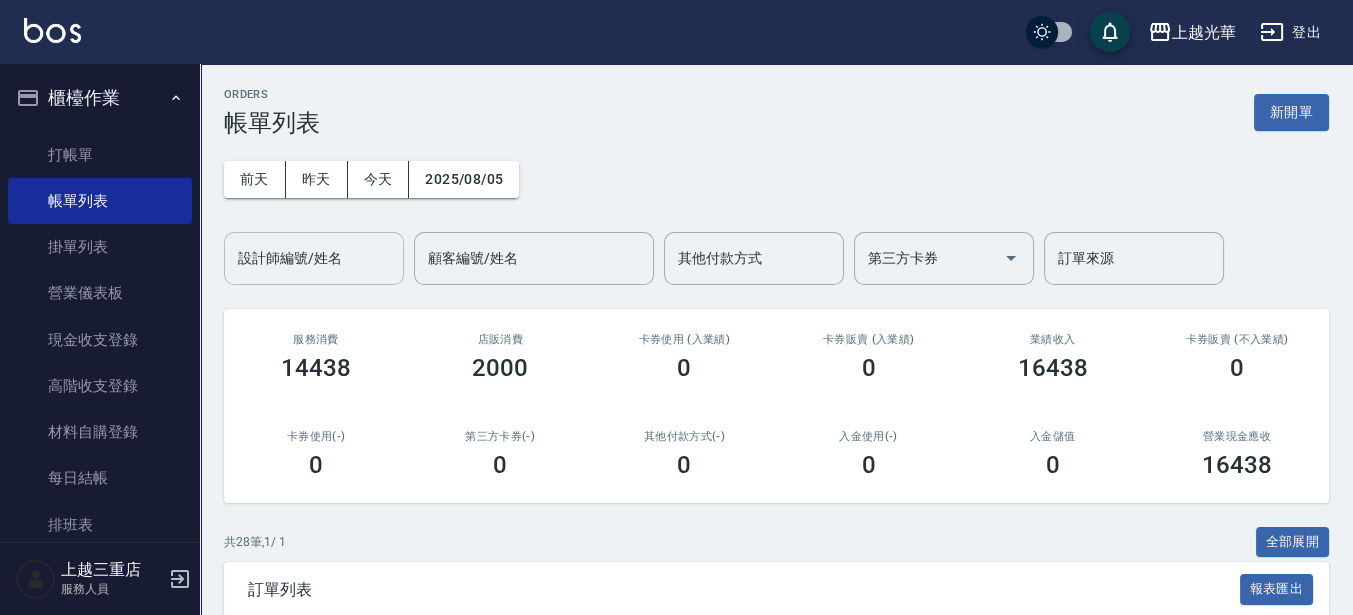 click on "設計師編號/姓名 設計師編號/姓名" at bounding box center (314, 258) 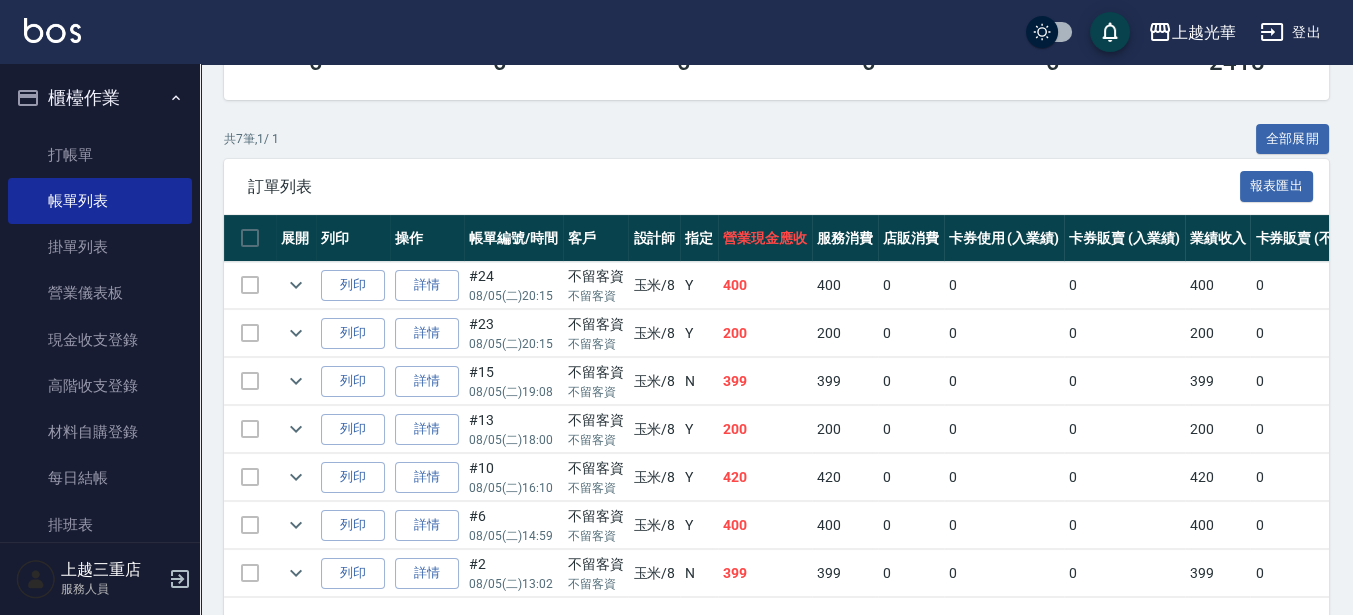 scroll, scrollTop: 477, scrollLeft: 0, axis: vertical 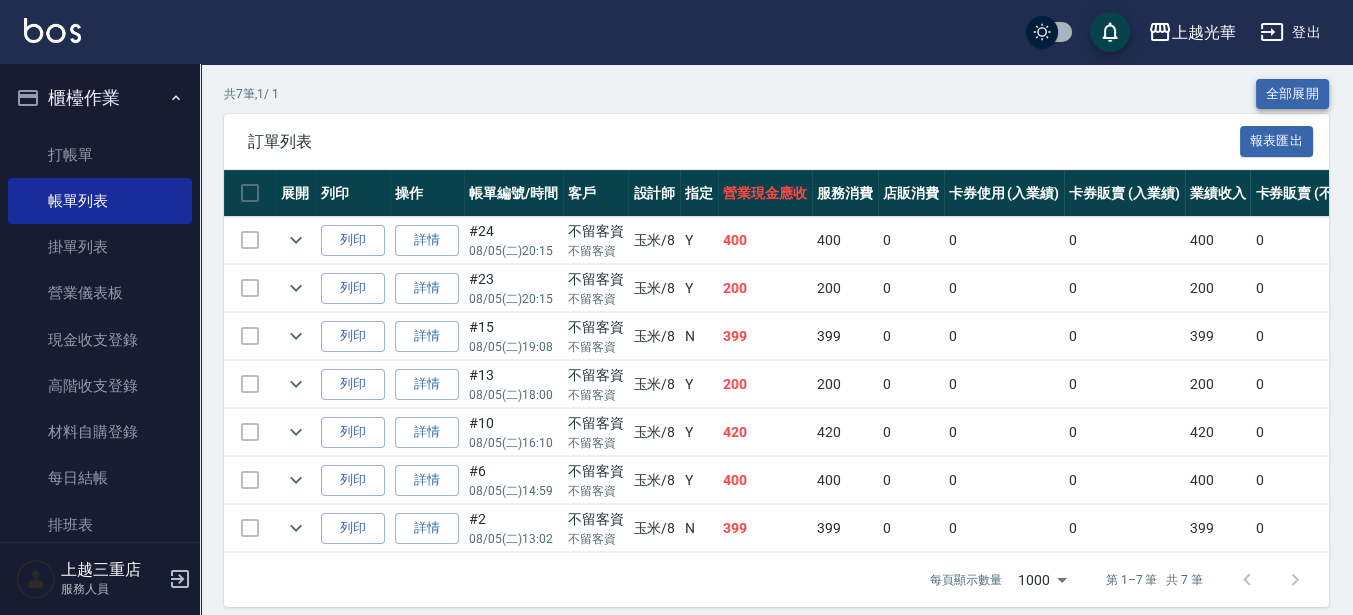 type on "玉米-8" 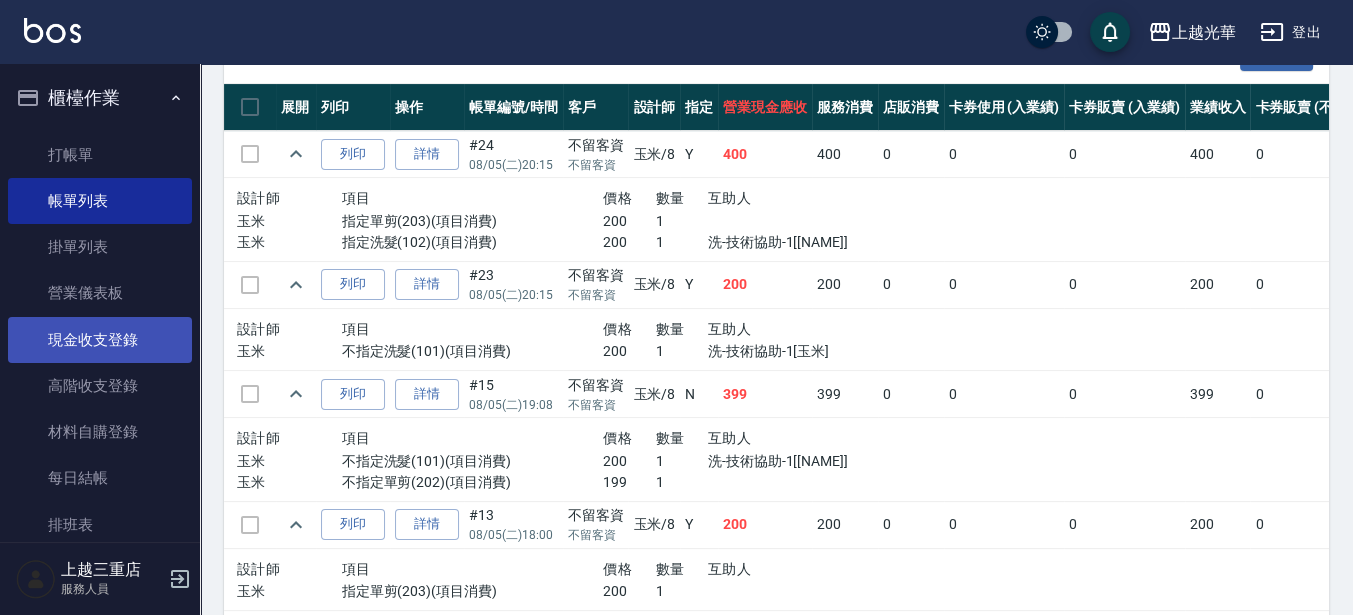 scroll, scrollTop: 0, scrollLeft: 0, axis: both 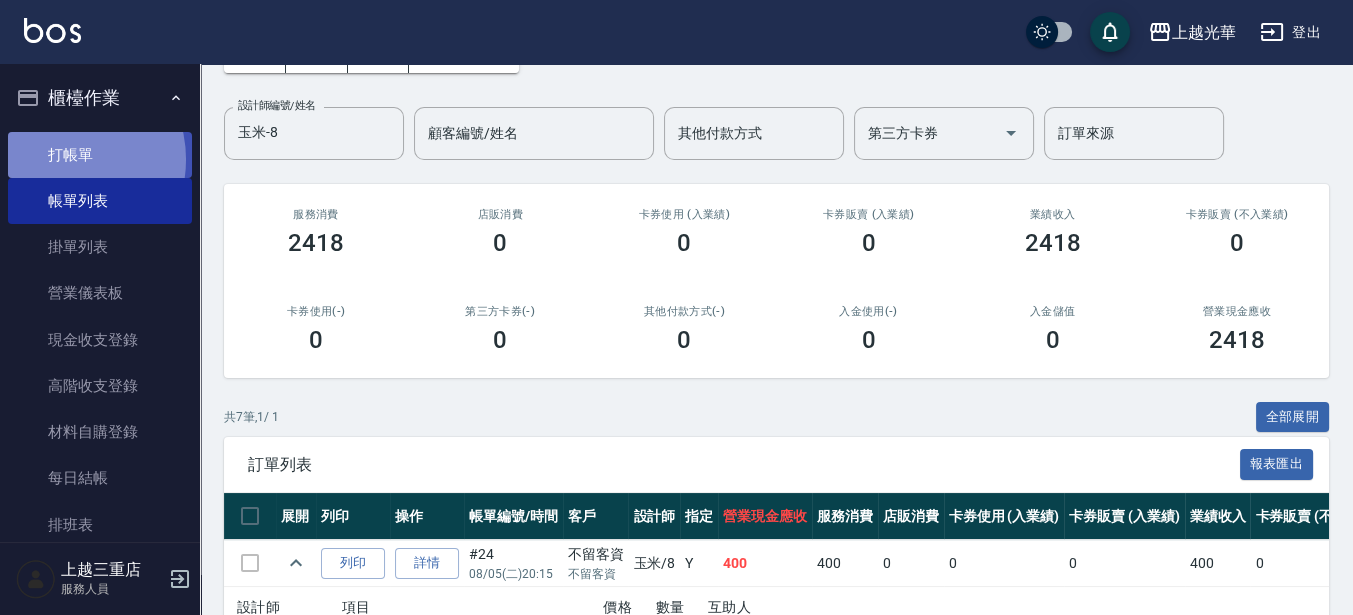 click on "打帳單" at bounding box center (100, 155) 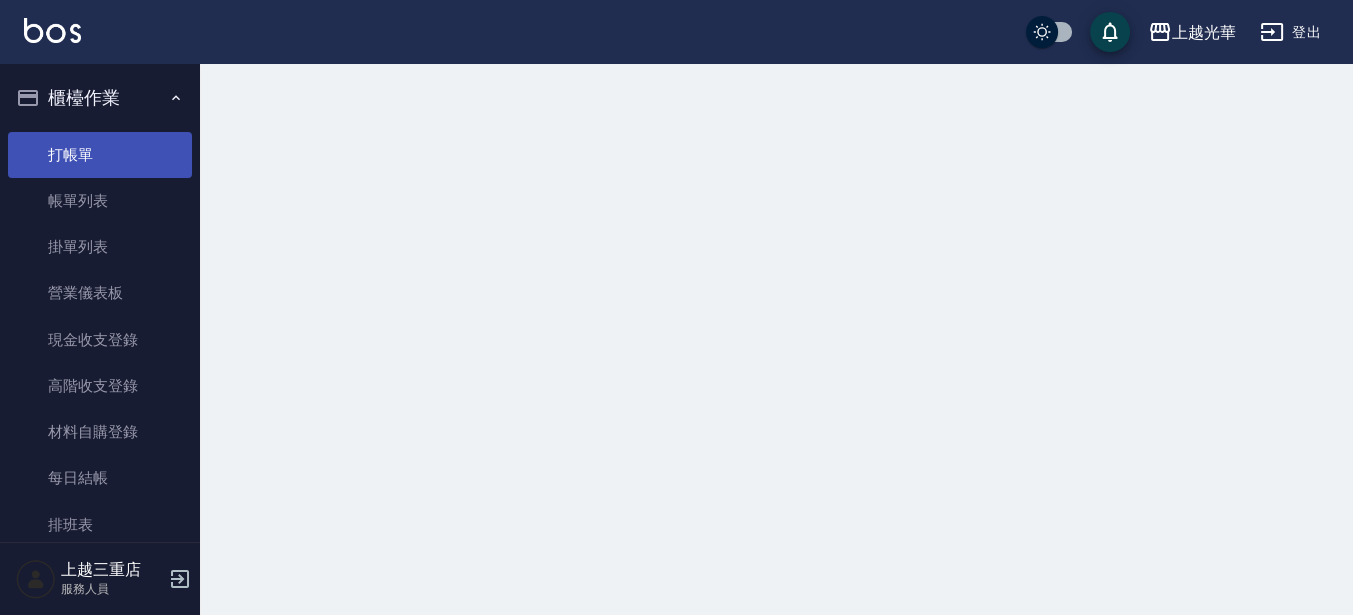 scroll, scrollTop: 0, scrollLeft: 0, axis: both 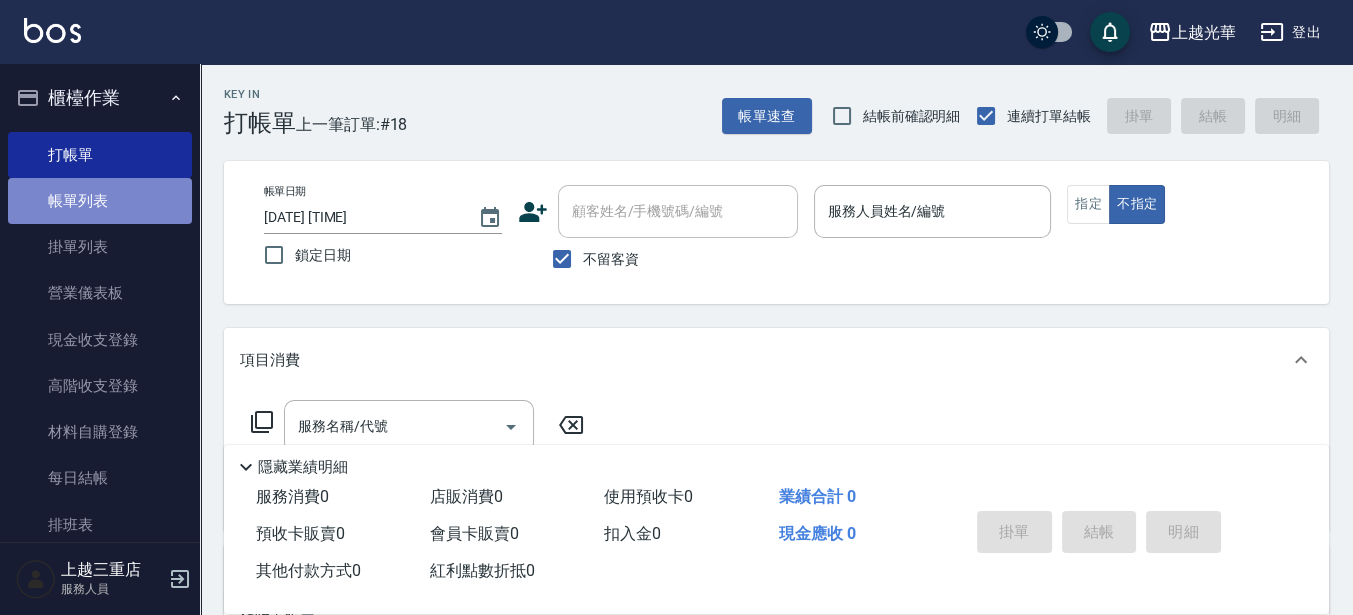 click on "帳單列表" at bounding box center [100, 201] 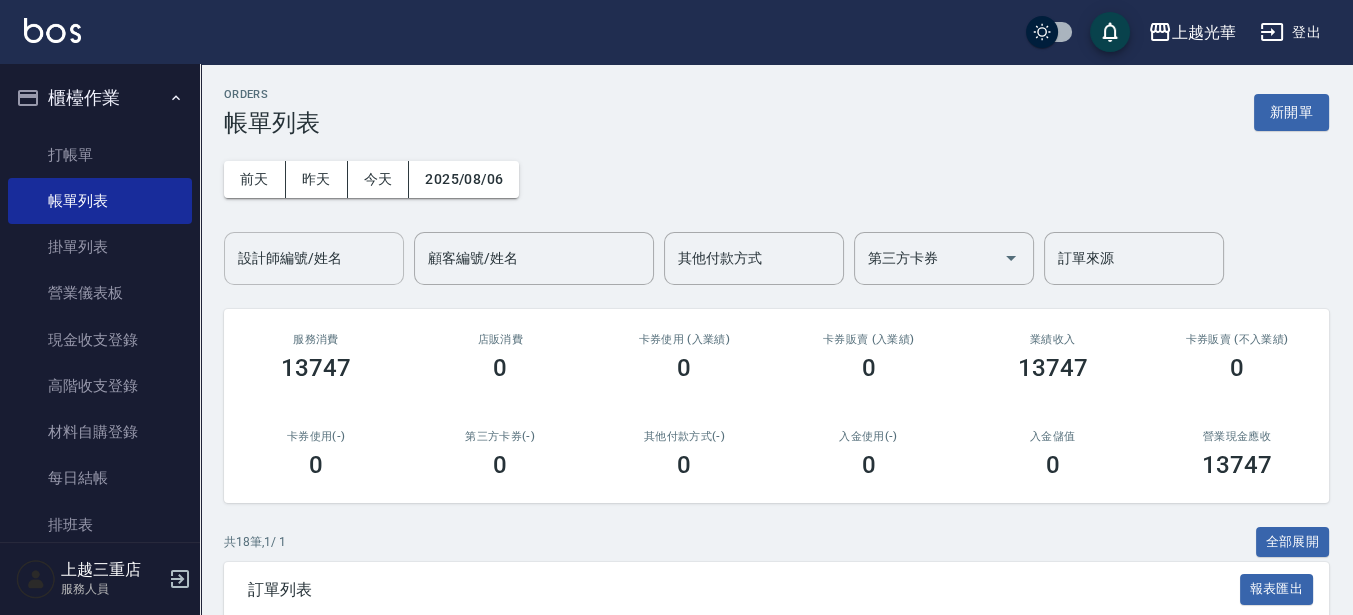 click on "設計師編號/姓名" at bounding box center [314, 258] 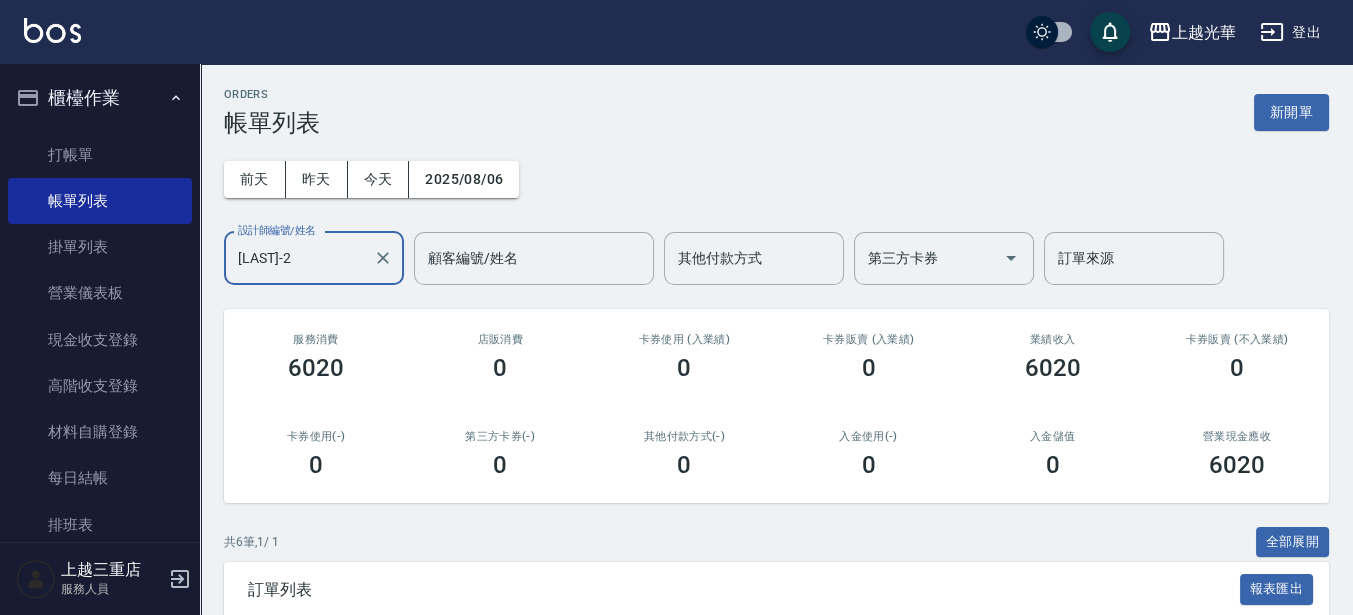 scroll, scrollTop: 375, scrollLeft: 0, axis: vertical 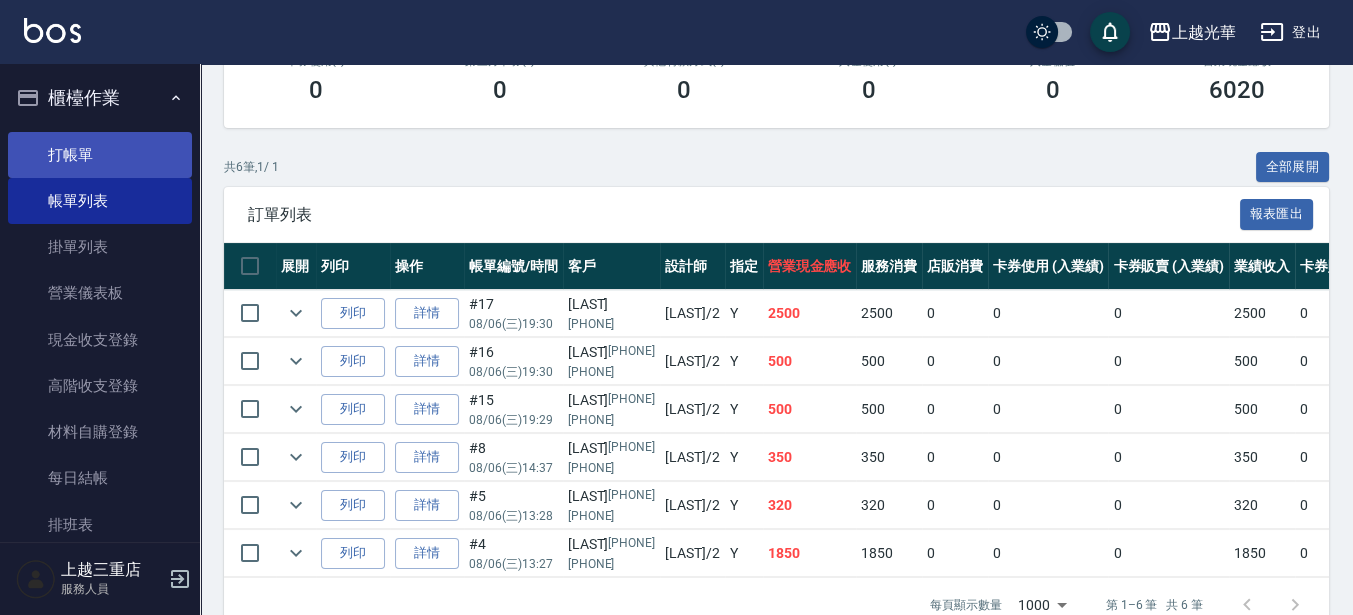 type on "[LAST]-2" 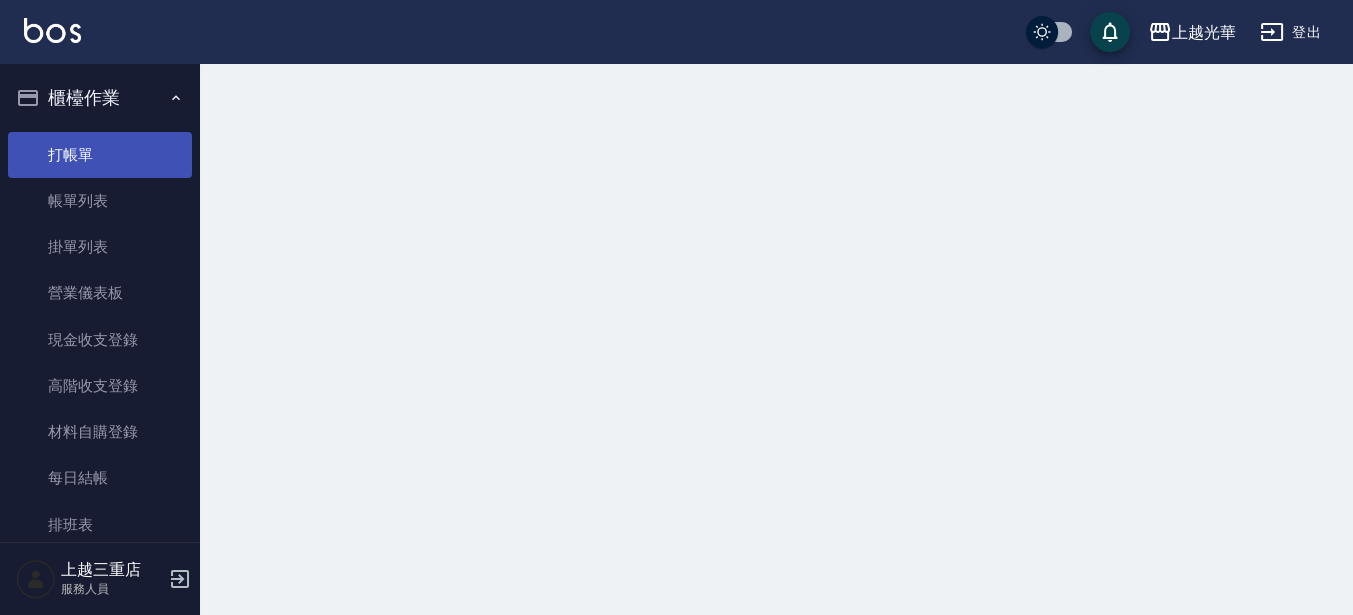 scroll, scrollTop: 0, scrollLeft: 0, axis: both 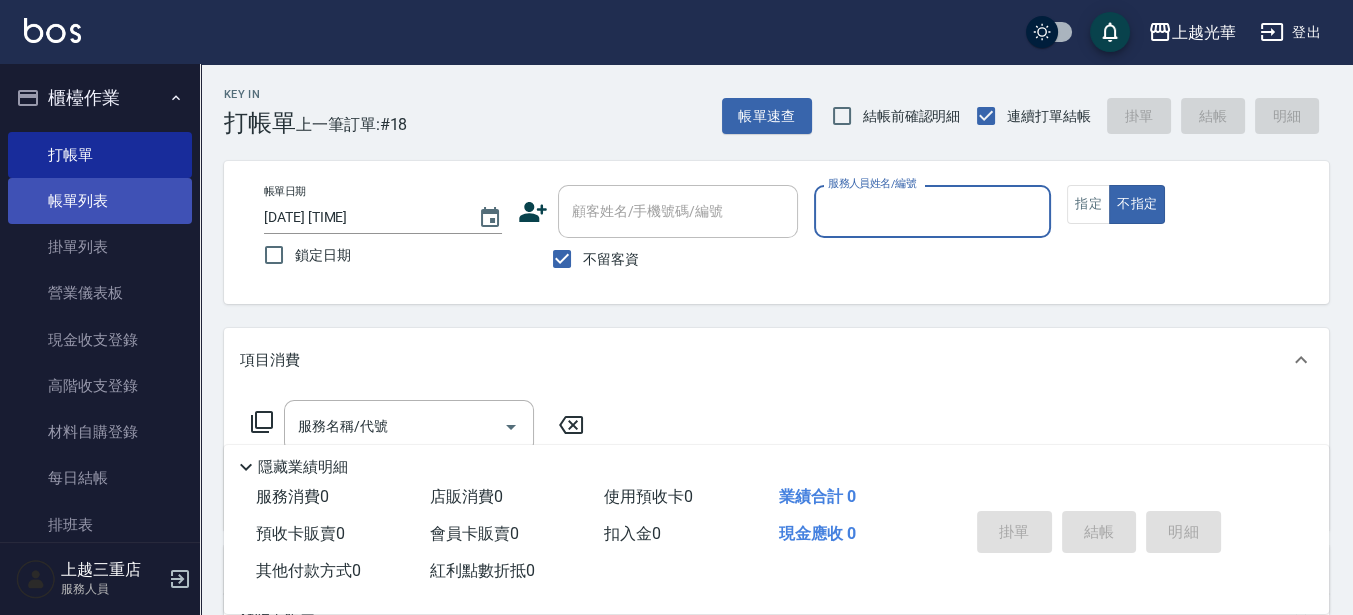 click on "帳單列表" at bounding box center (100, 201) 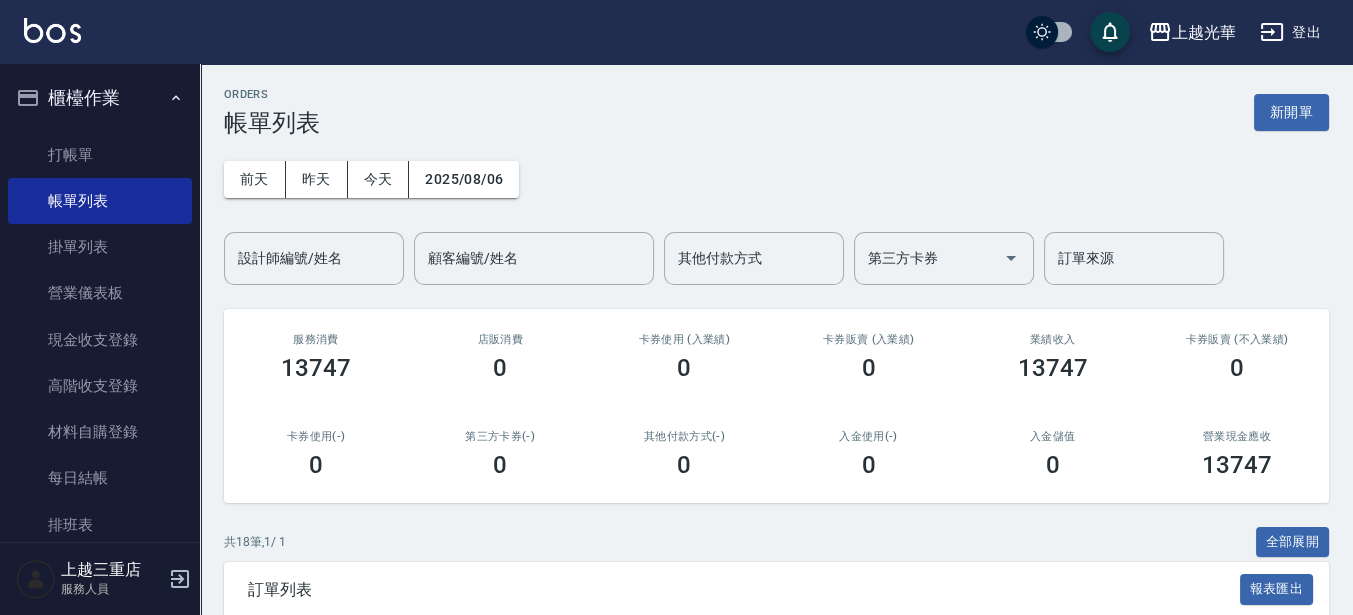 click on "設計師編號/姓名" at bounding box center (314, 258) 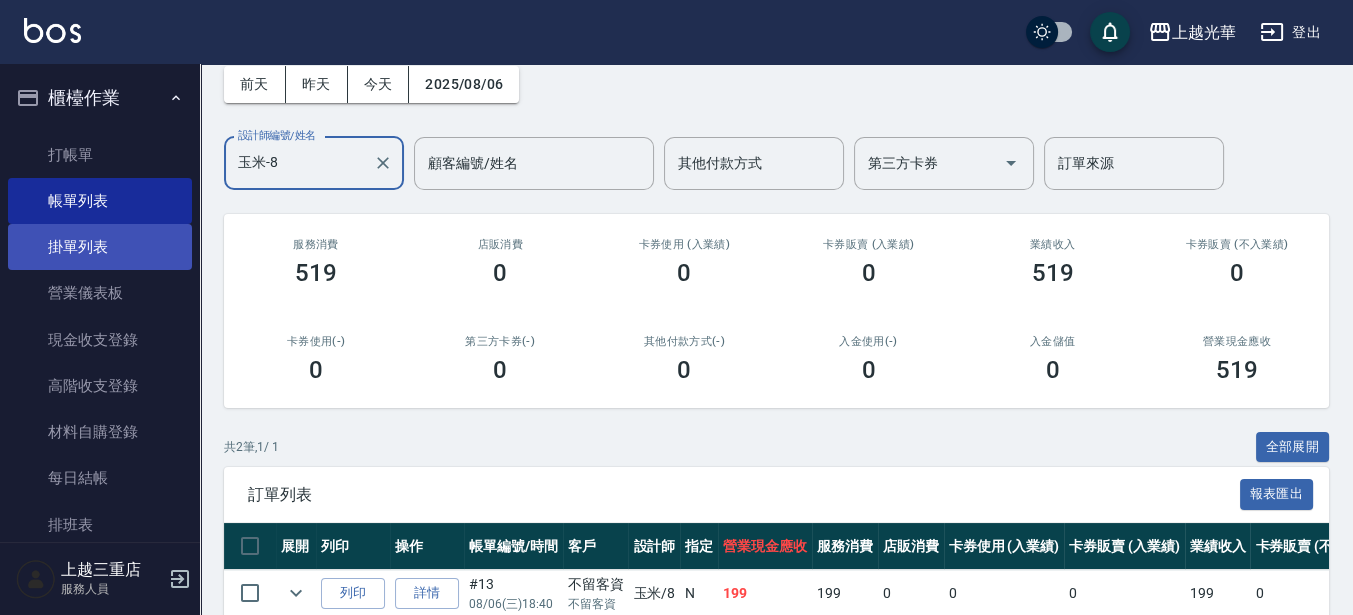 scroll, scrollTop: 0, scrollLeft: 0, axis: both 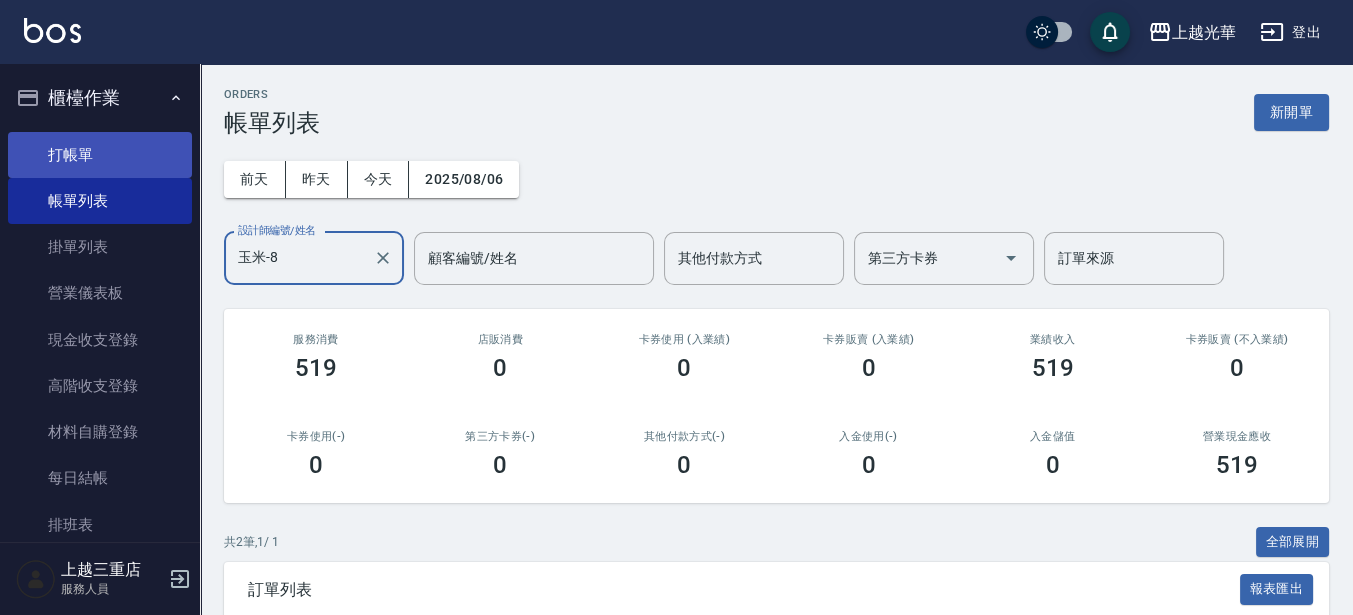 type on "玉米-8" 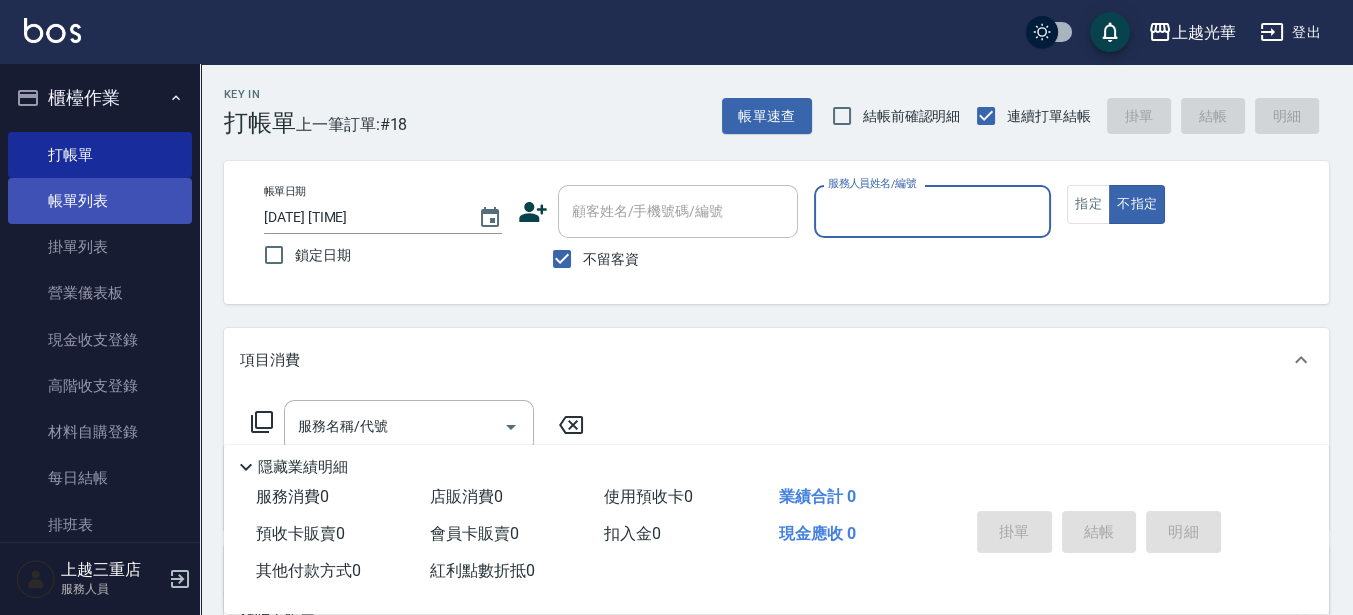 drag, startPoint x: 85, startPoint y: 208, endPoint x: 105, endPoint y: 207, distance: 20.024984 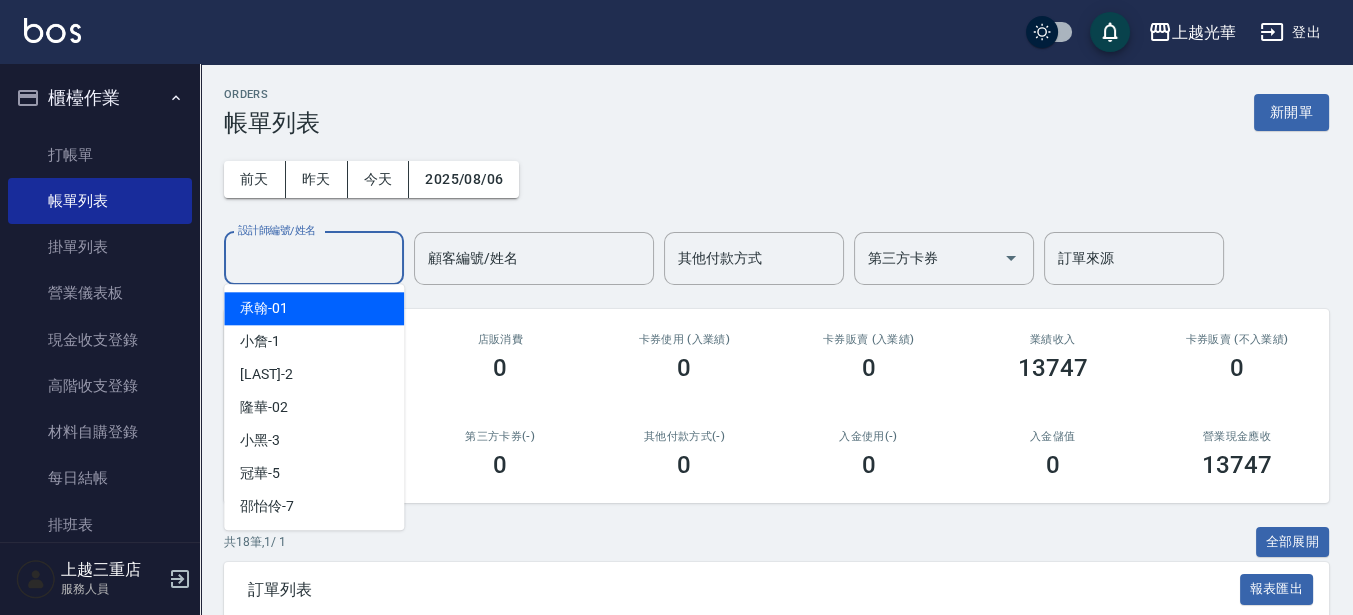 click on "設計師編號/姓名" at bounding box center [314, 258] 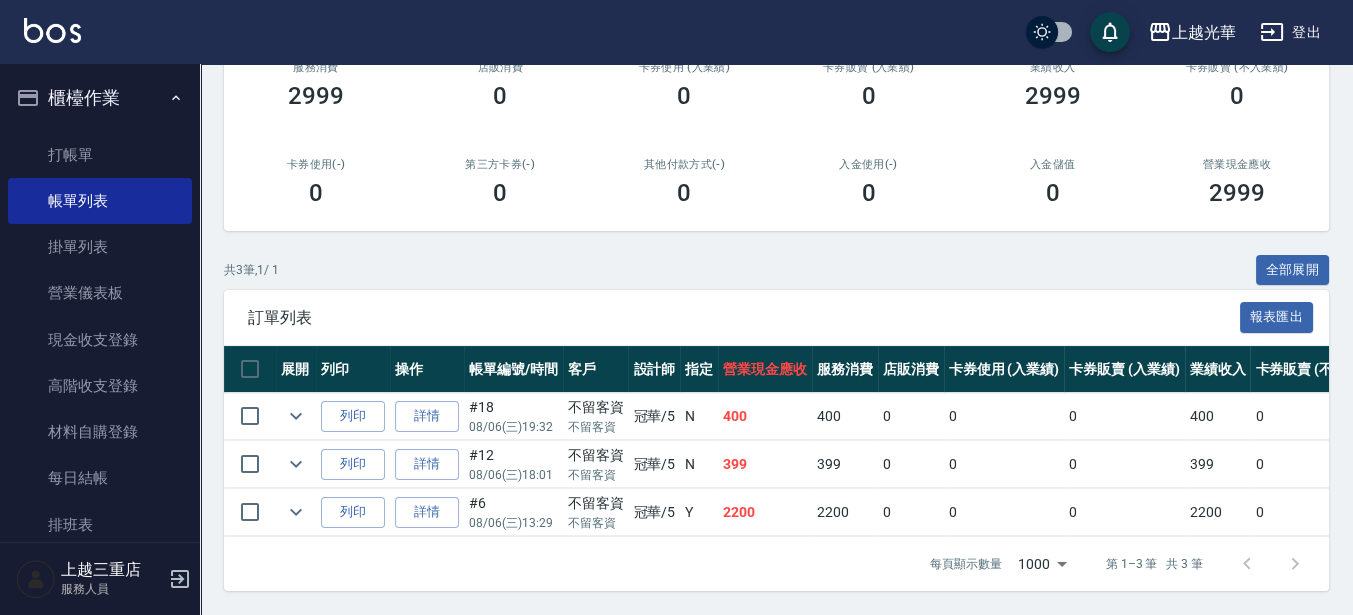 scroll, scrollTop: 288, scrollLeft: 0, axis: vertical 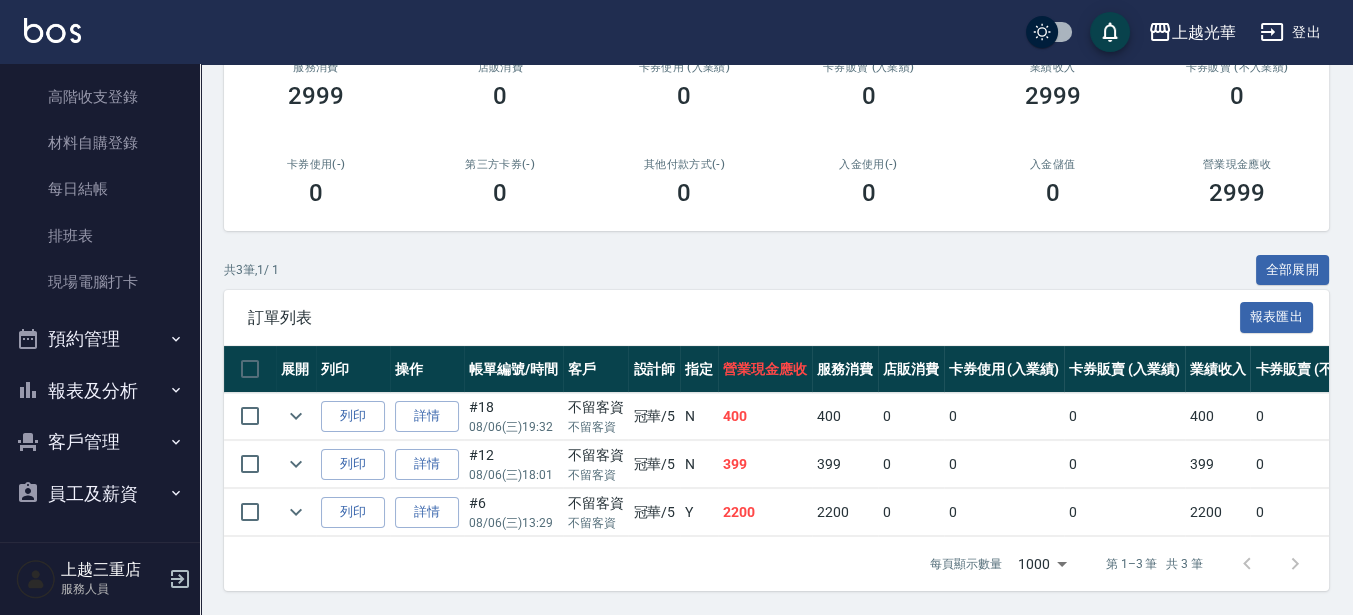 type on "冠華-5" 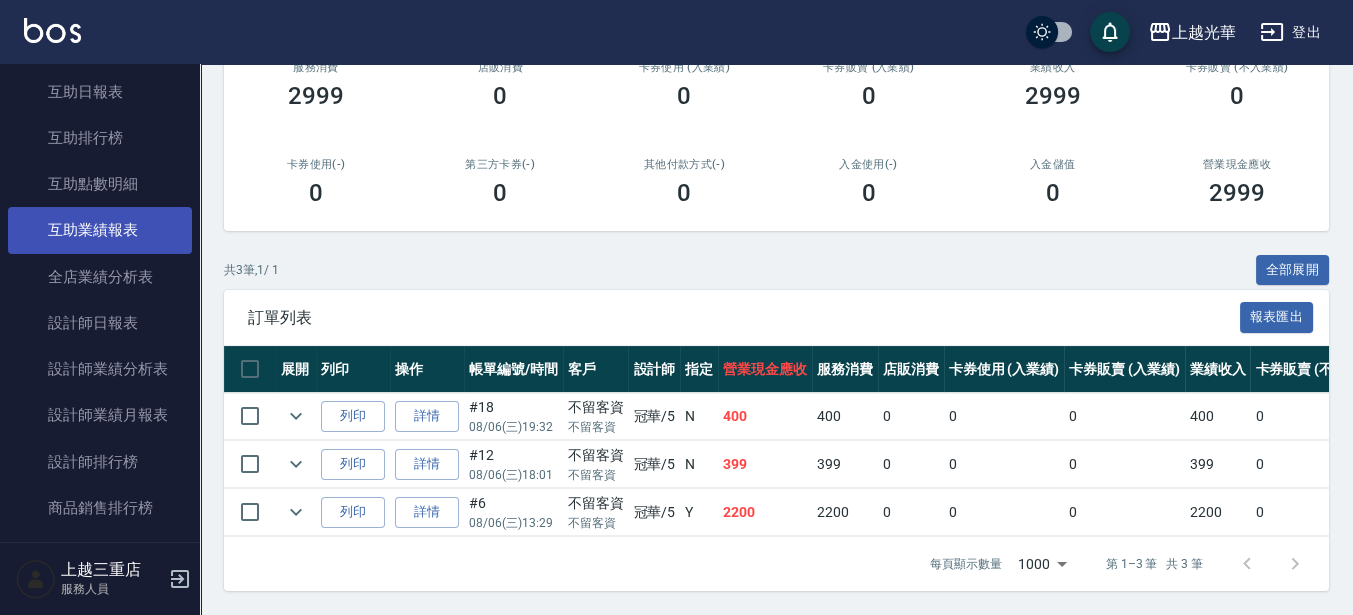 scroll, scrollTop: 789, scrollLeft: 0, axis: vertical 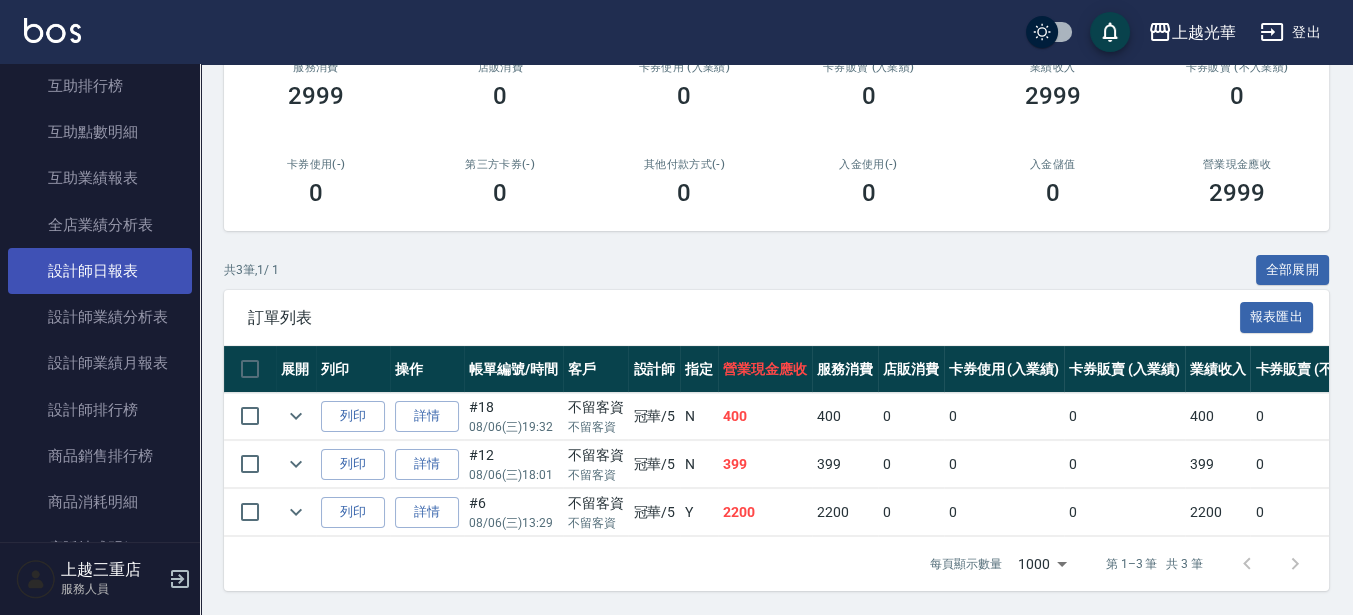 click on "設計師日報表" at bounding box center (100, 271) 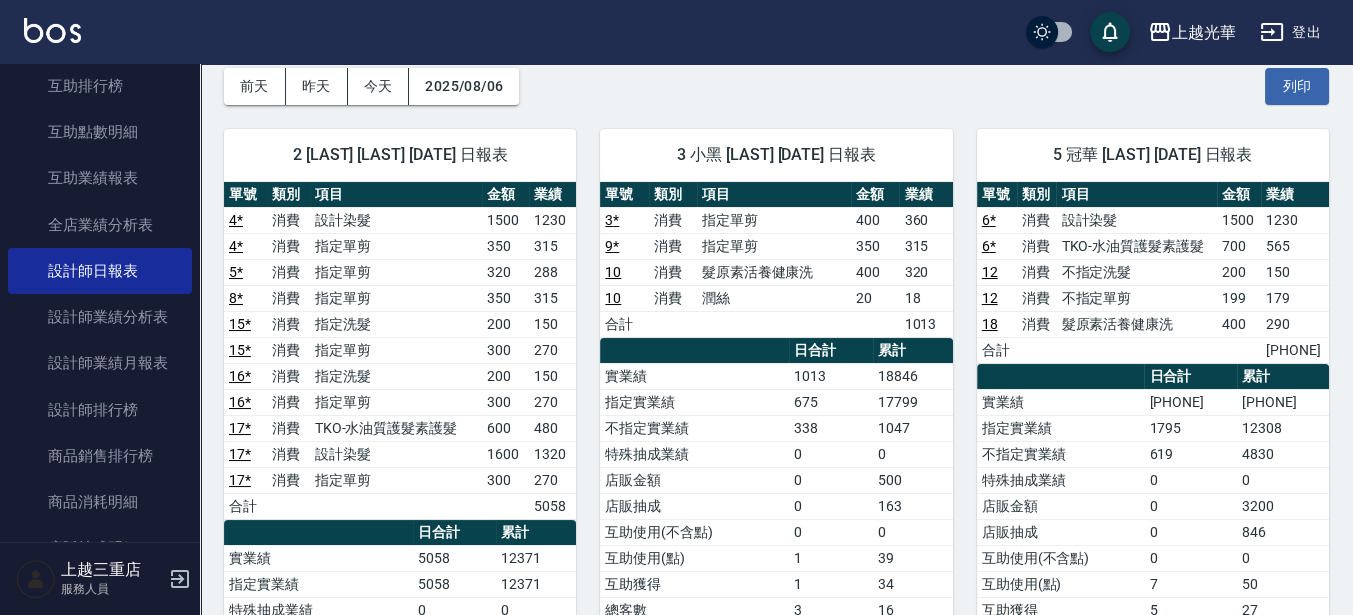 scroll, scrollTop: 125, scrollLeft: 0, axis: vertical 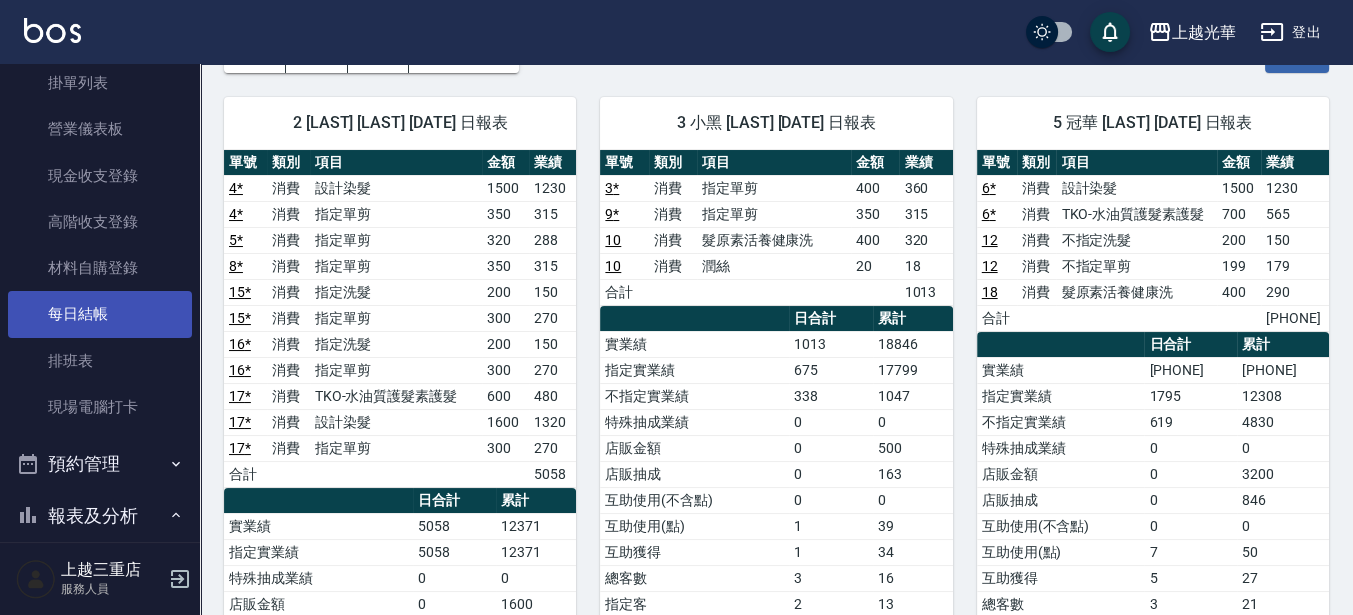 click on "每日結帳" at bounding box center [100, 314] 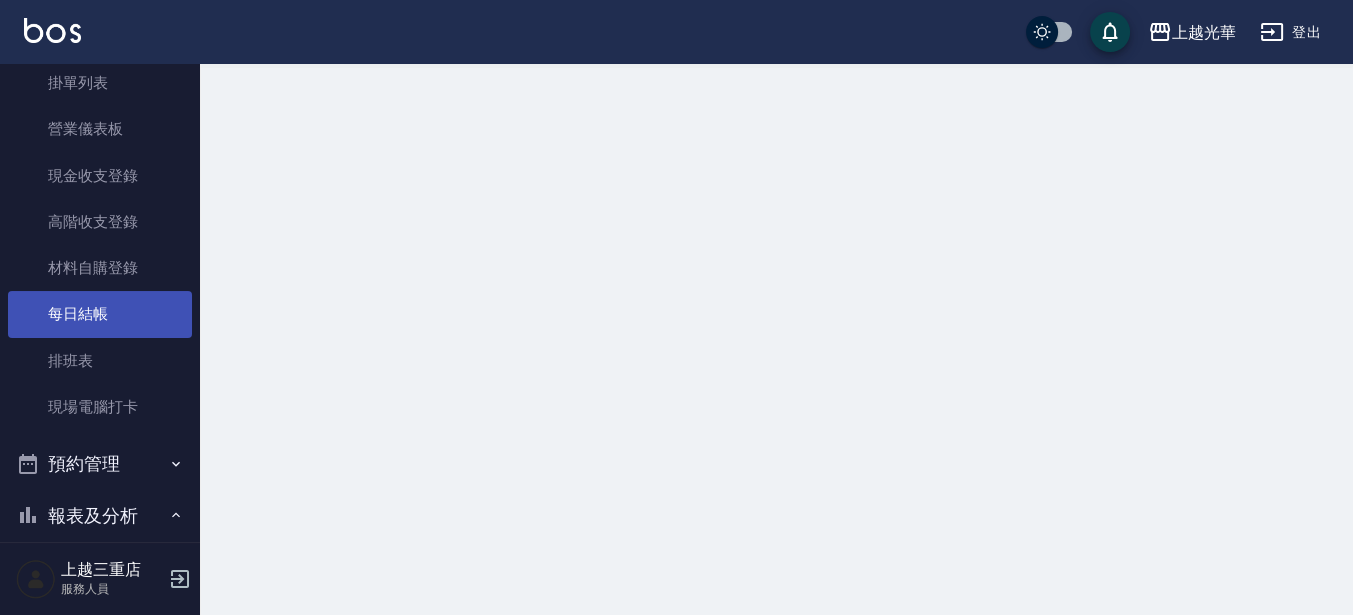 scroll, scrollTop: 0, scrollLeft: 0, axis: both 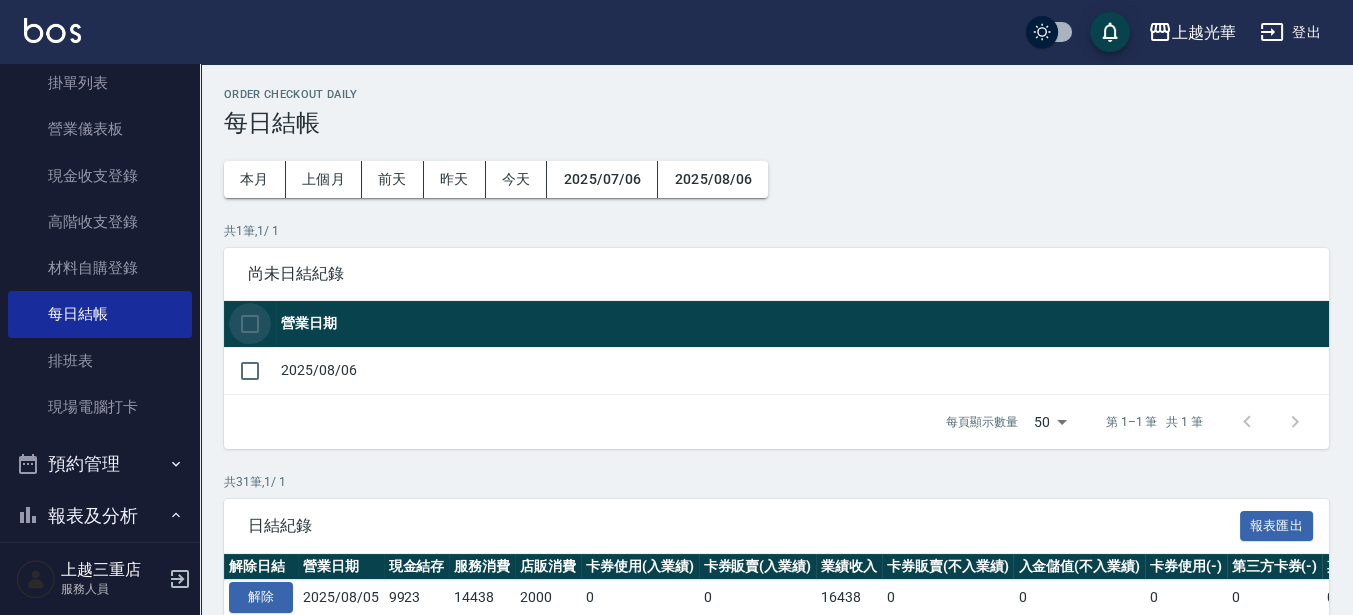 click at bounding box center (250, 324) 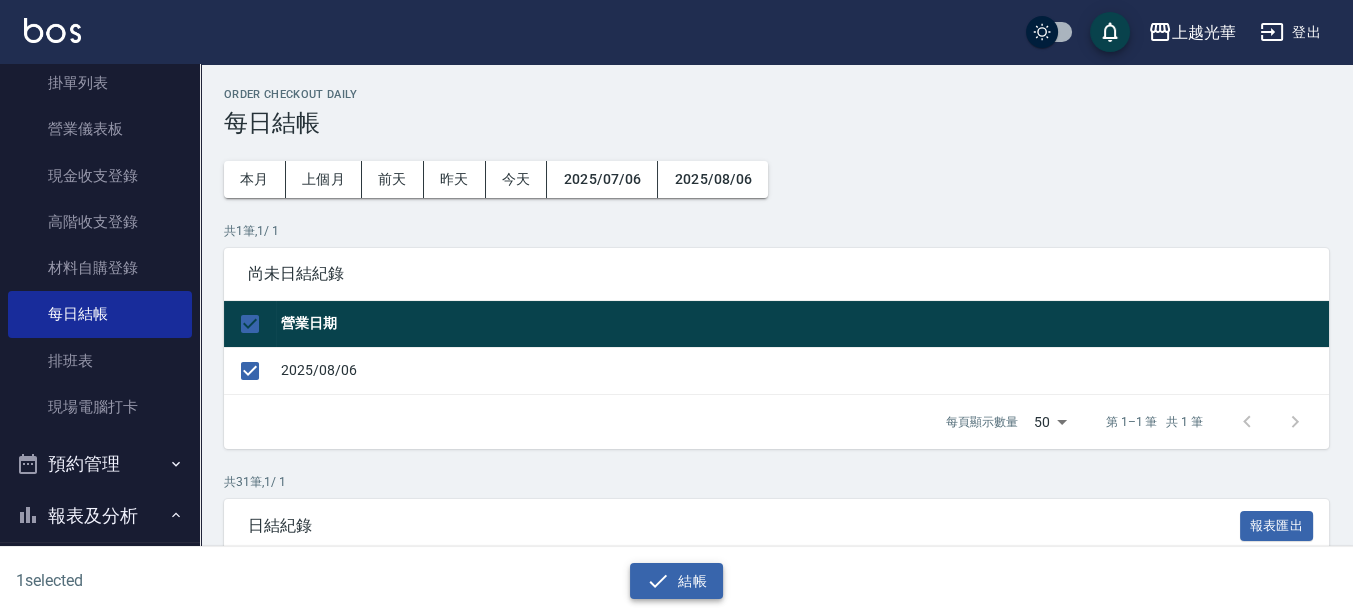 click on "結帳" at bounding box center [676, 581] 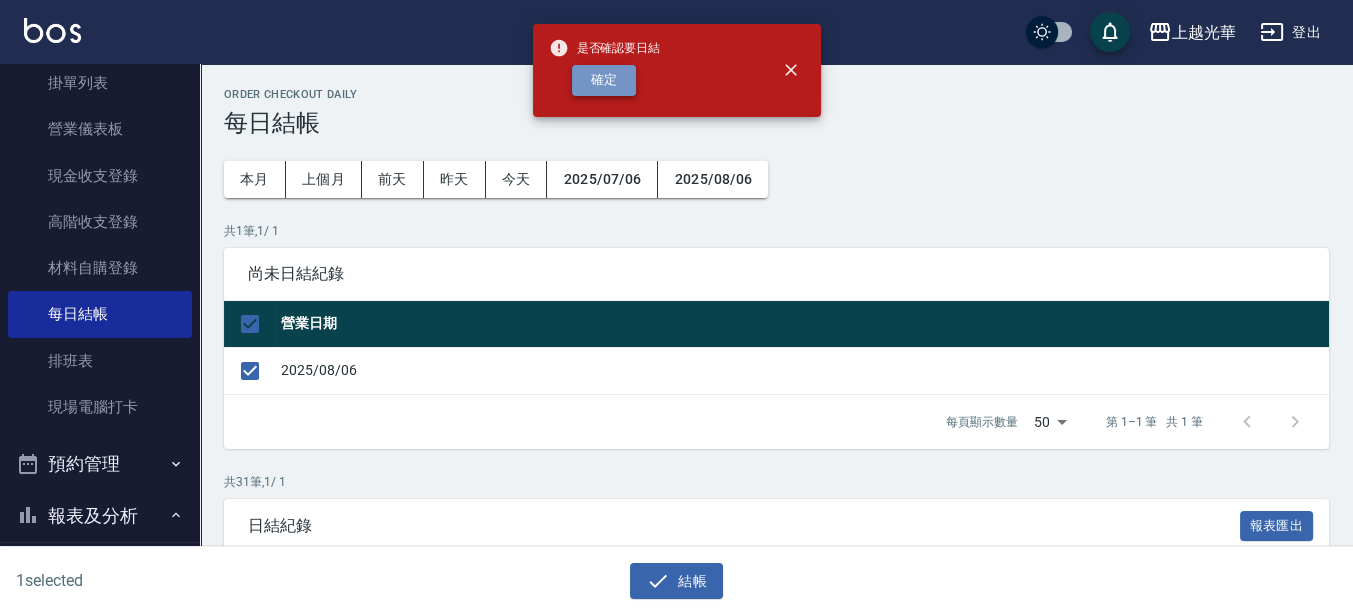 click on "確定" at bounding box center [604, 80] 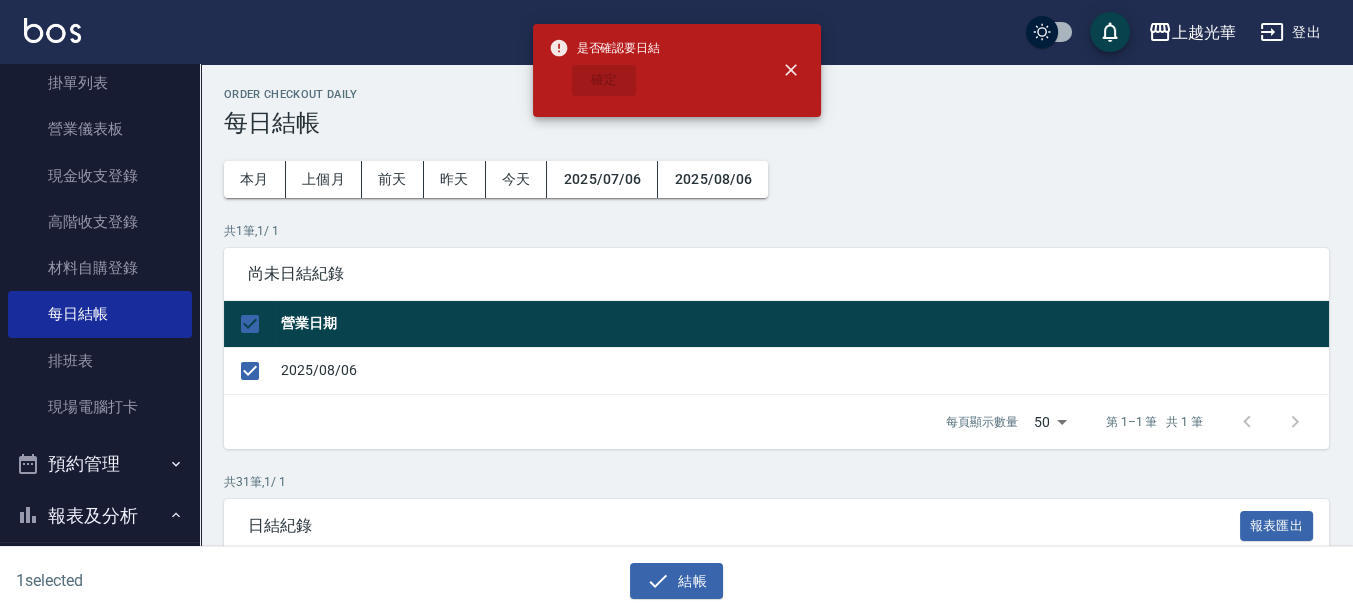 checkbox on "false" 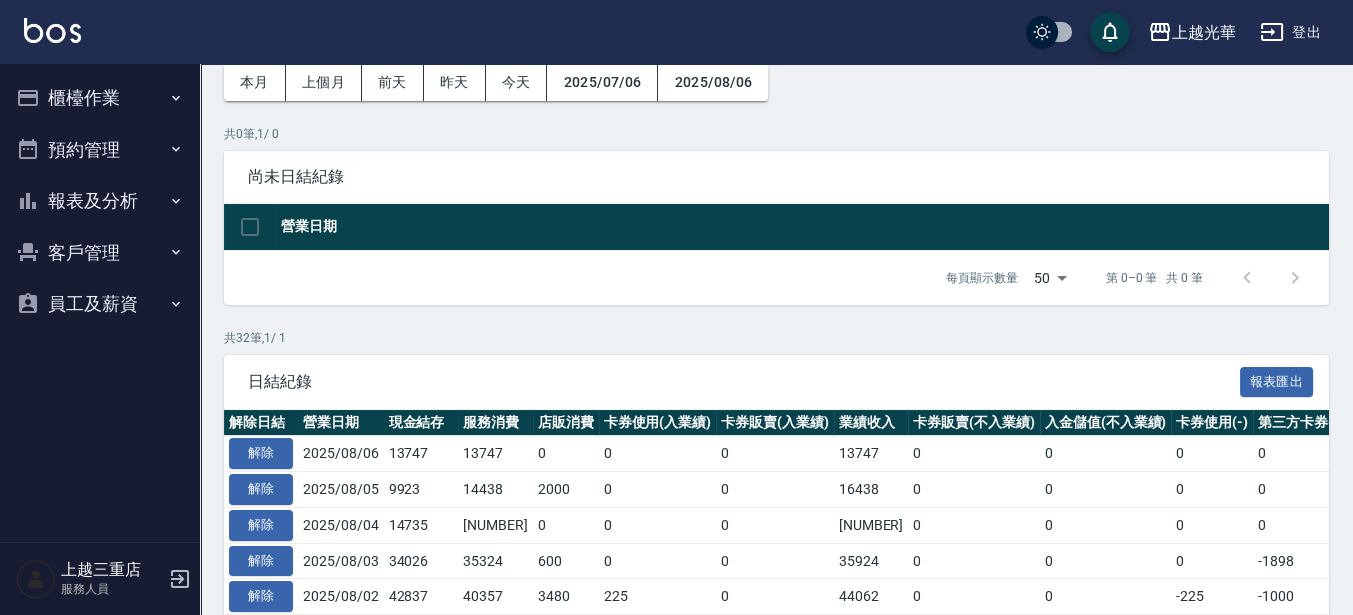 scroll, scrollTop: 125, scrollLeft: 0, axis: vertical 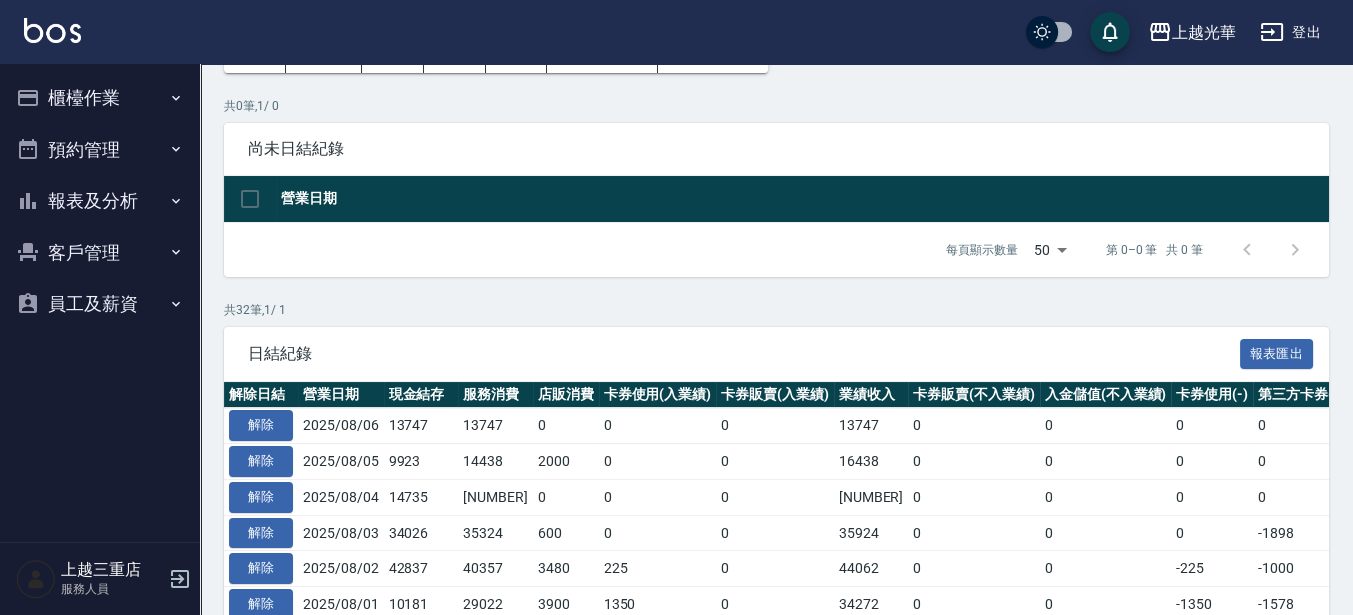 click on "櫃檯作業" at bounding box center [100, 98] 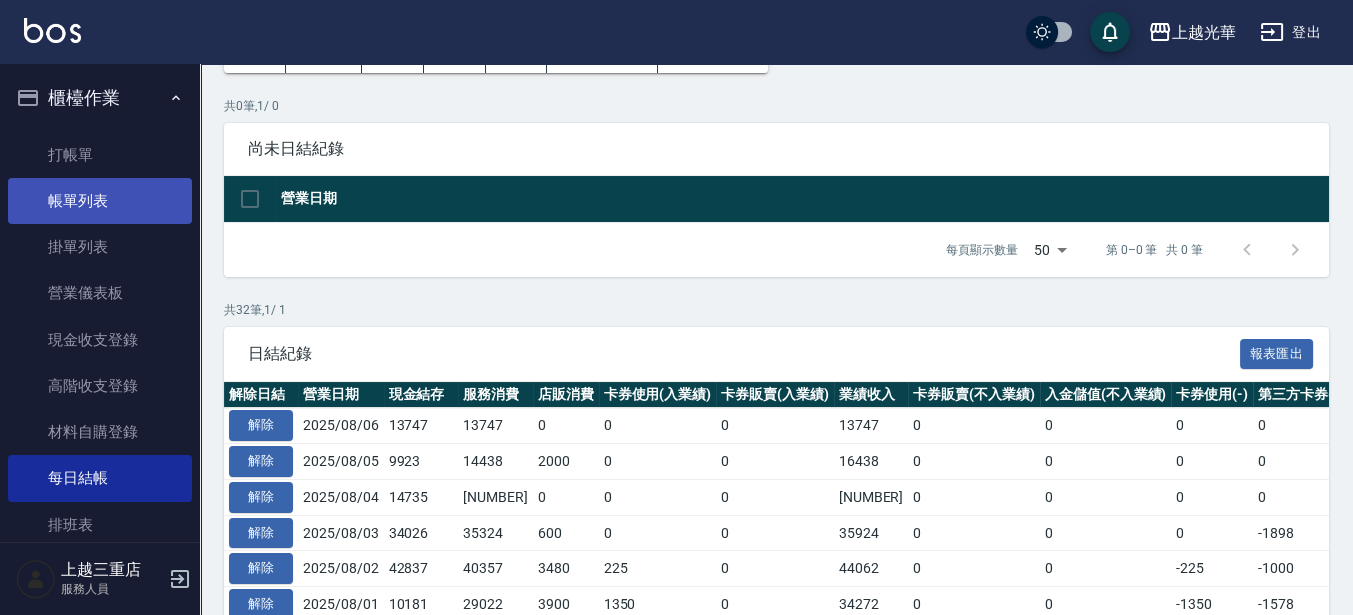 click on "帳單列表" at bounding box center (100, 201) 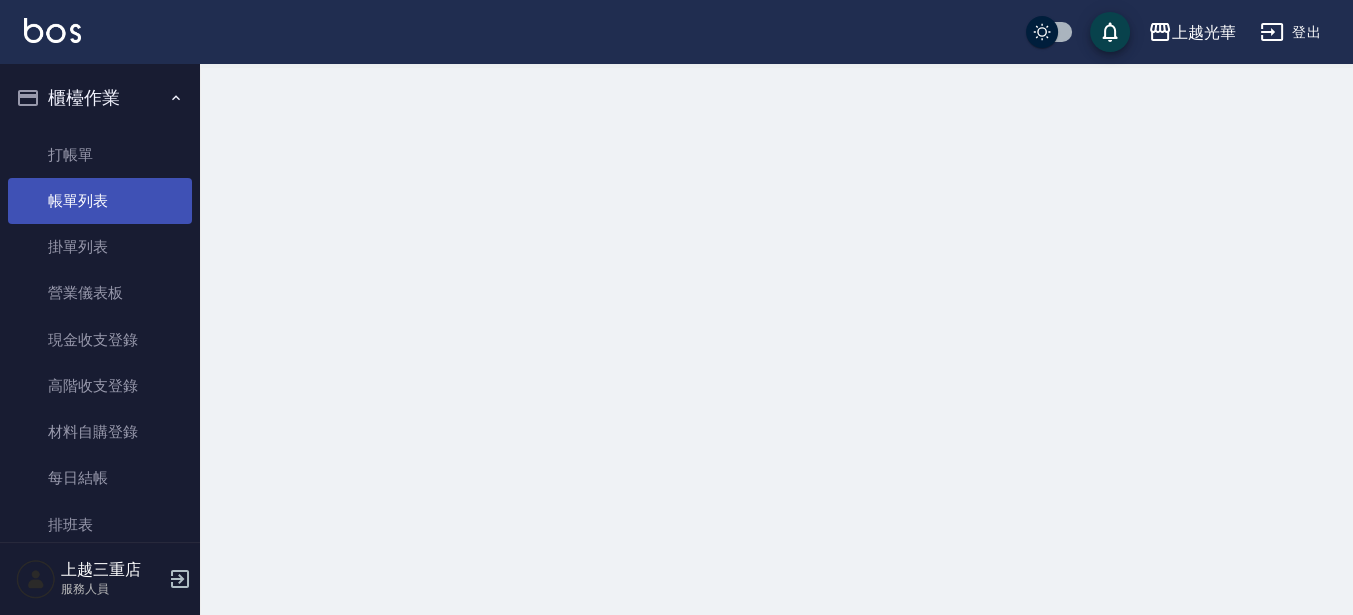 scroll, scrollTop: 0, scrollLeft: 0, axis: both 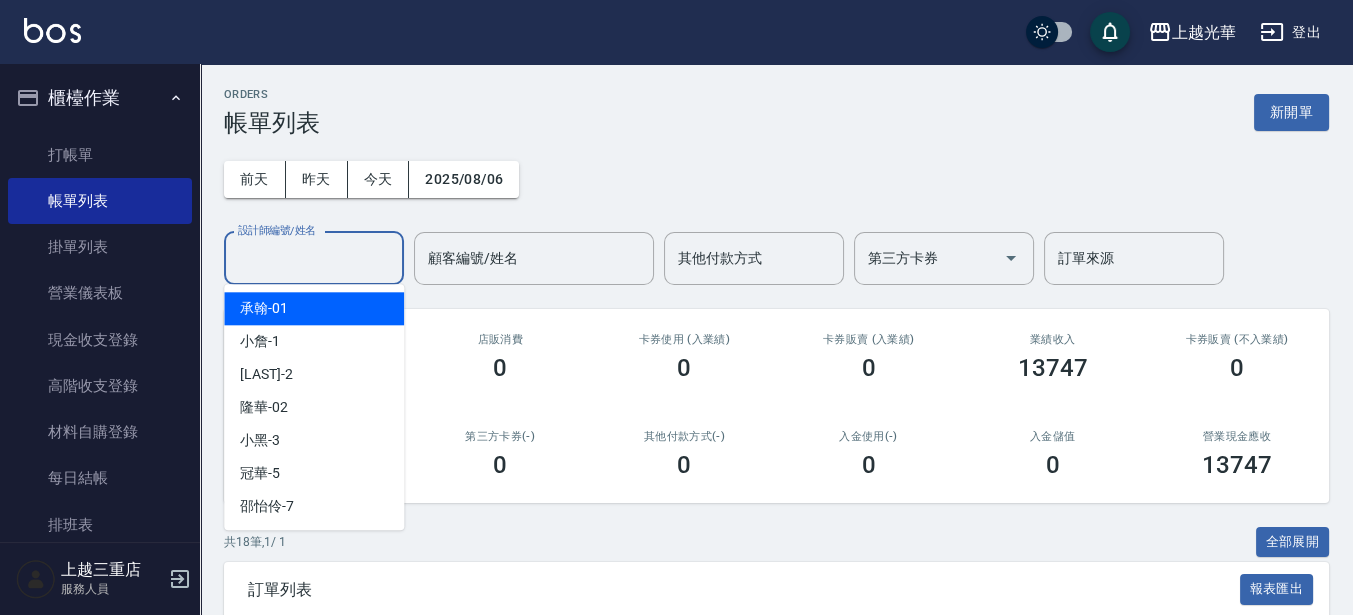 click on "設計師編號/姓名" at bounding box center (314, 258) 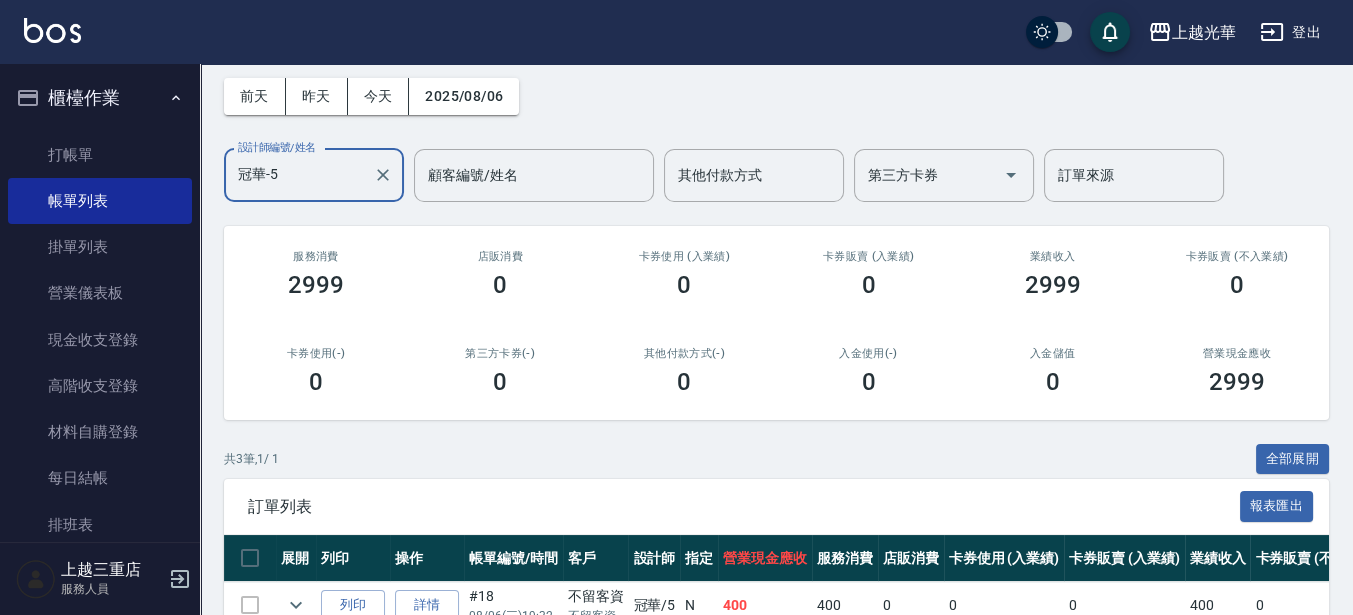 scroll, scrollTop: 0, scrollLeft: 0, axis: both 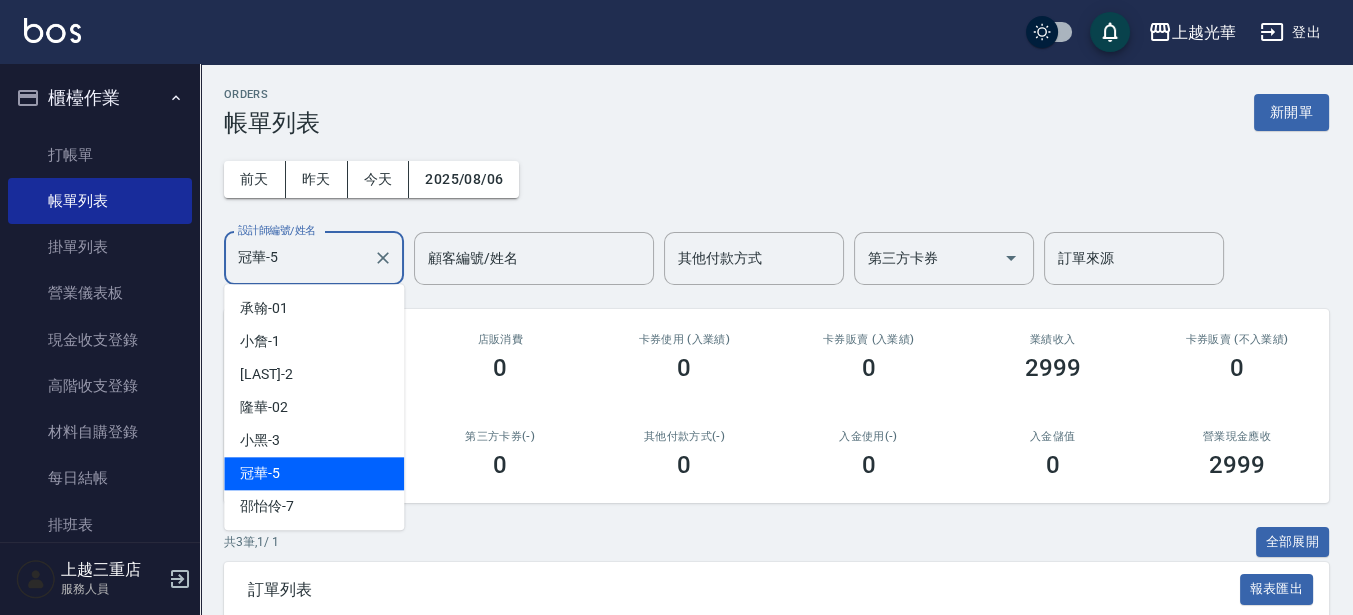 drag, startPoint x: 362, startPoint y: 251, endPoint x: -5, endPoint y: 303, distance: 370.66562 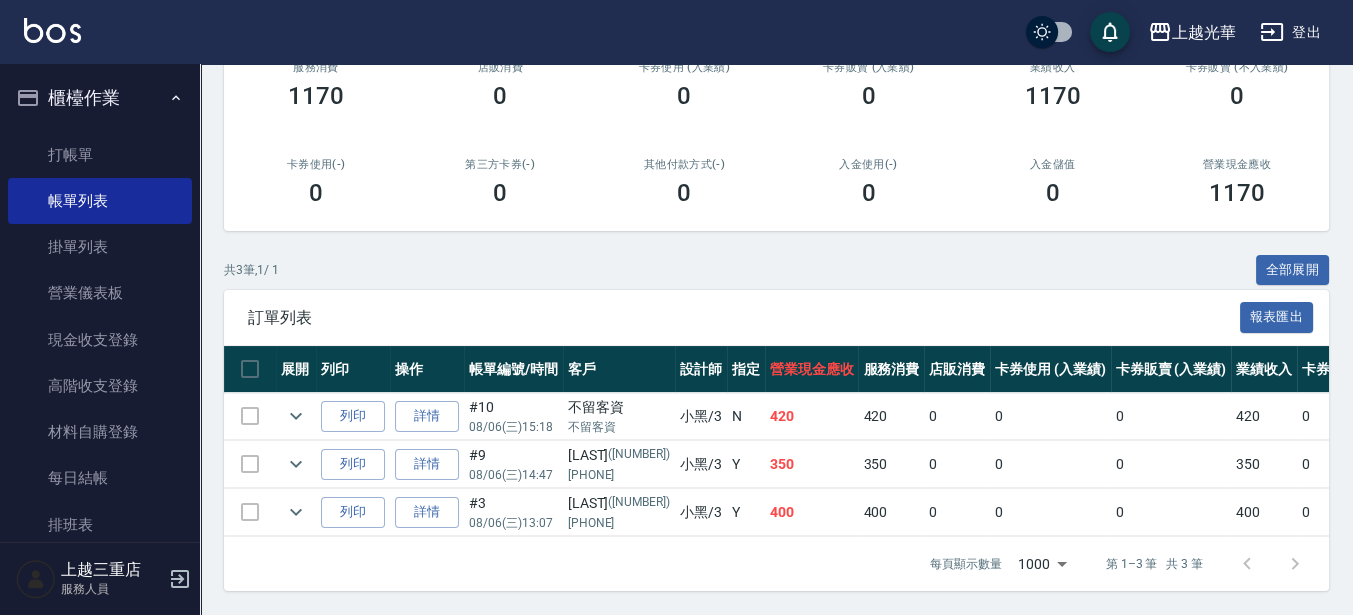 scroll, scrollTop: 288, scrollLeft: 0, axis: vertical 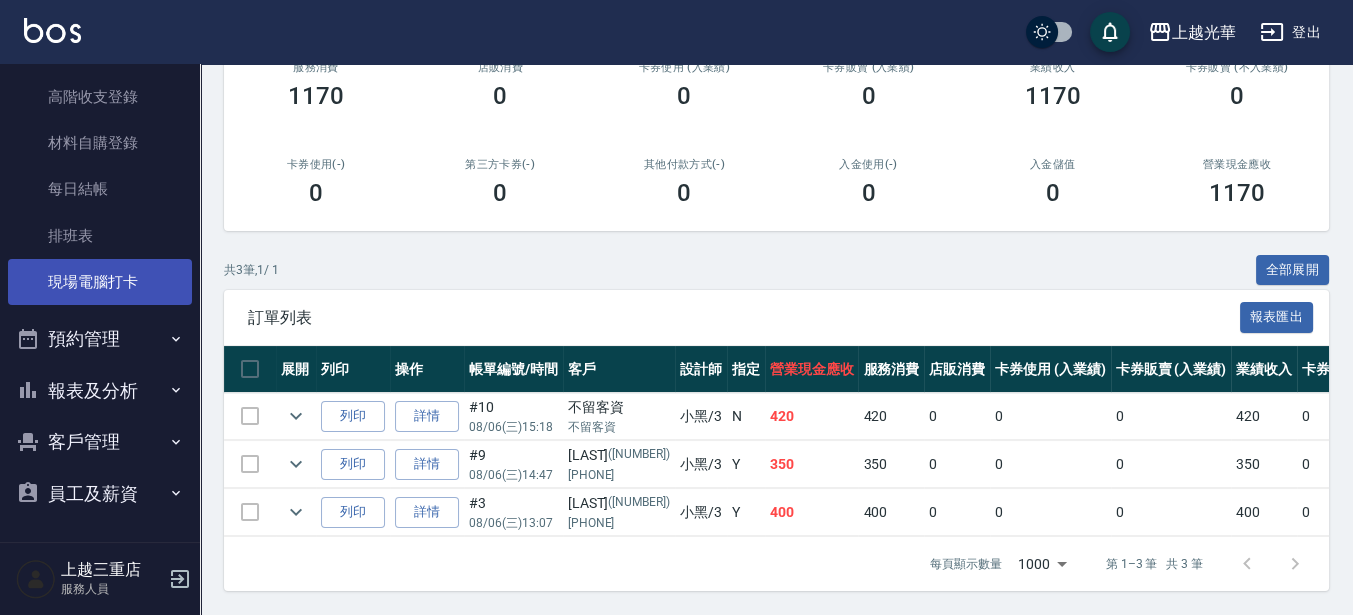 type on "小黑-3" 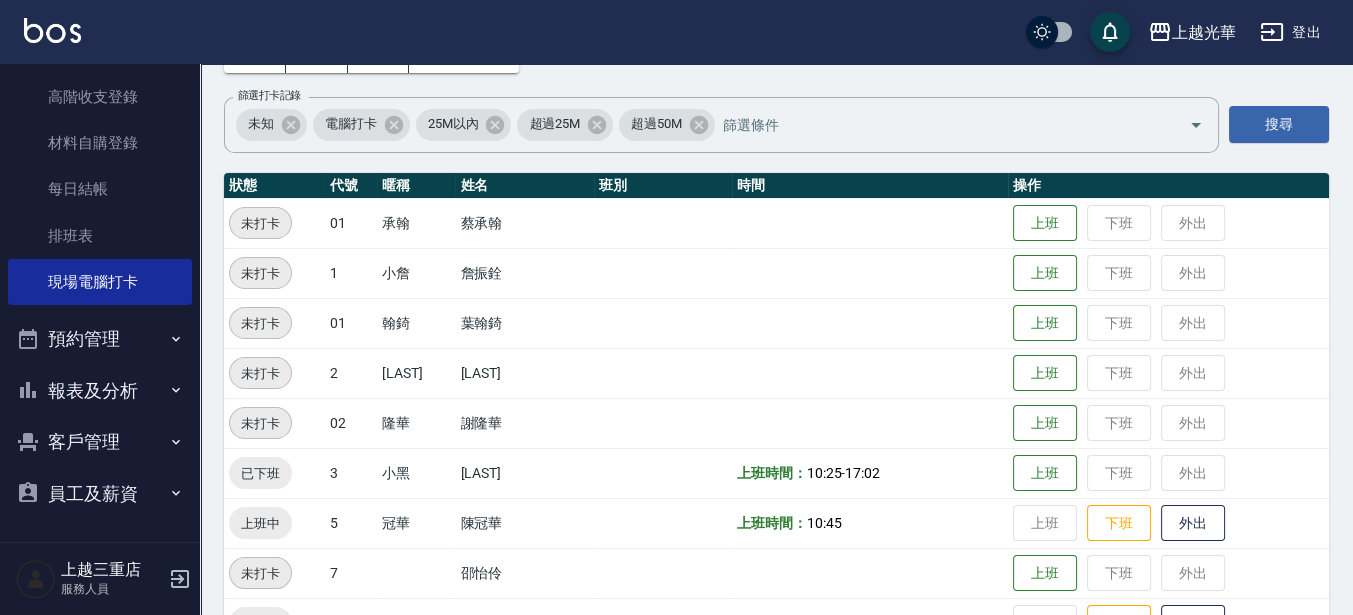 scroll, scrollTop: 250, scrollLeft: 0, axis: vertical 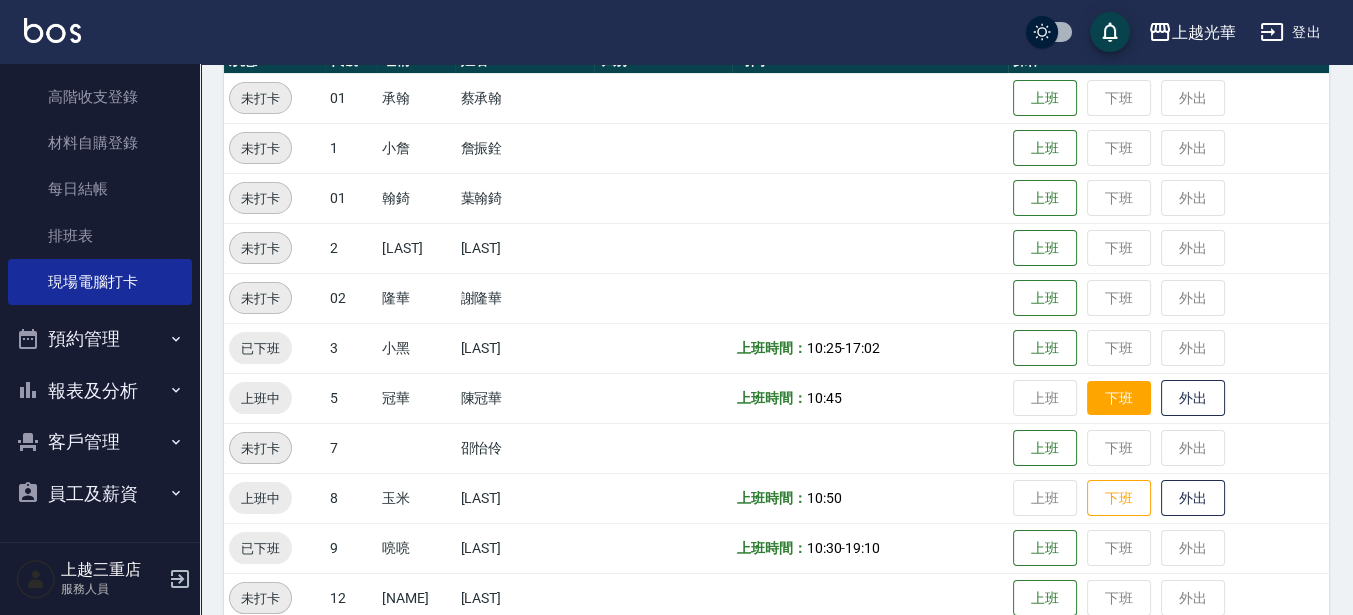 click on "下班" at bounding box center (1119, 398) 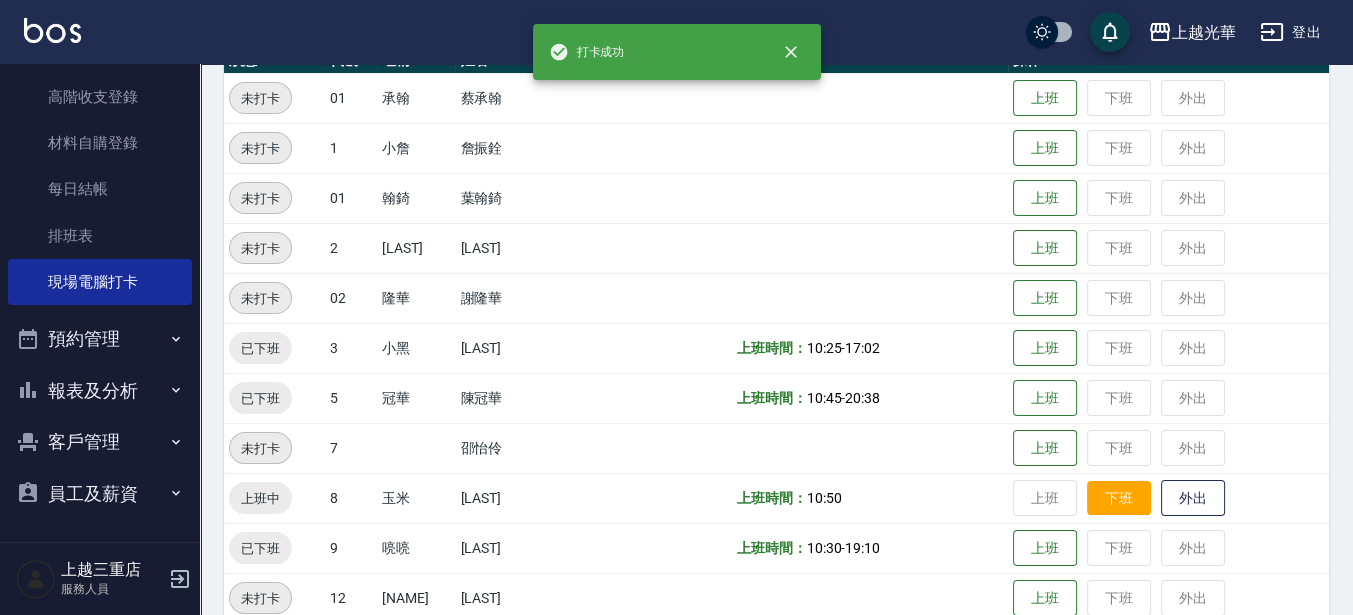 click on "下班" at bounding box center (1119, 498) 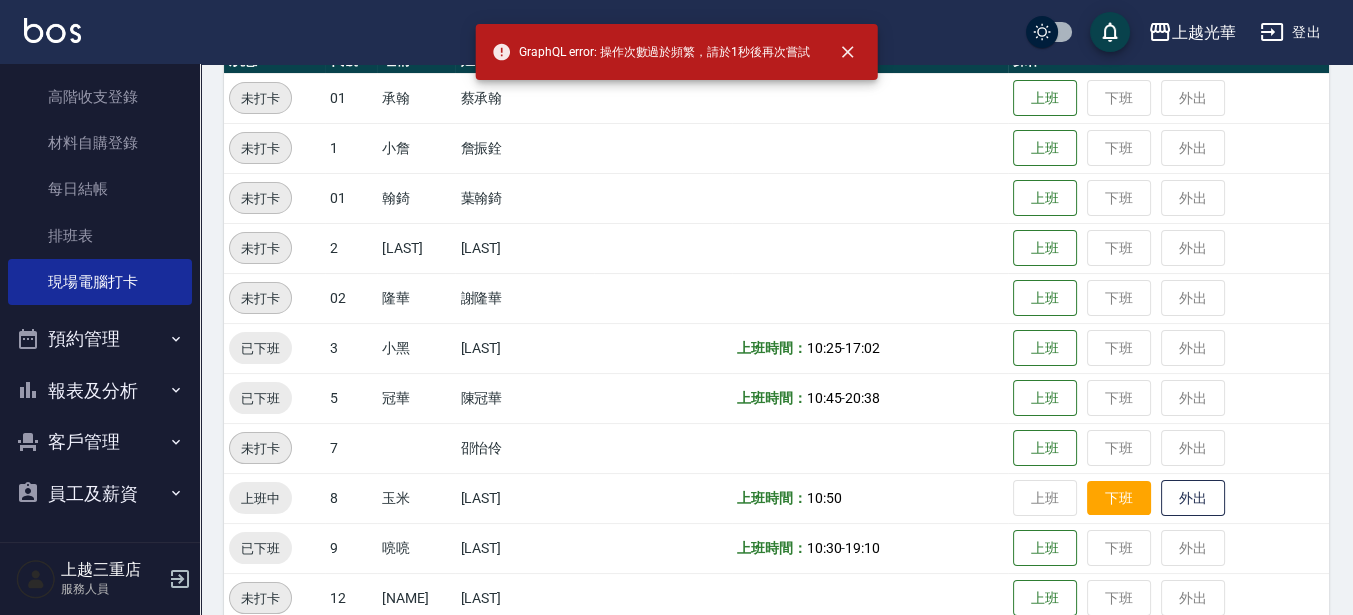 scroll, scrollTop: 500, scrollLeft: 0, axis: vertical 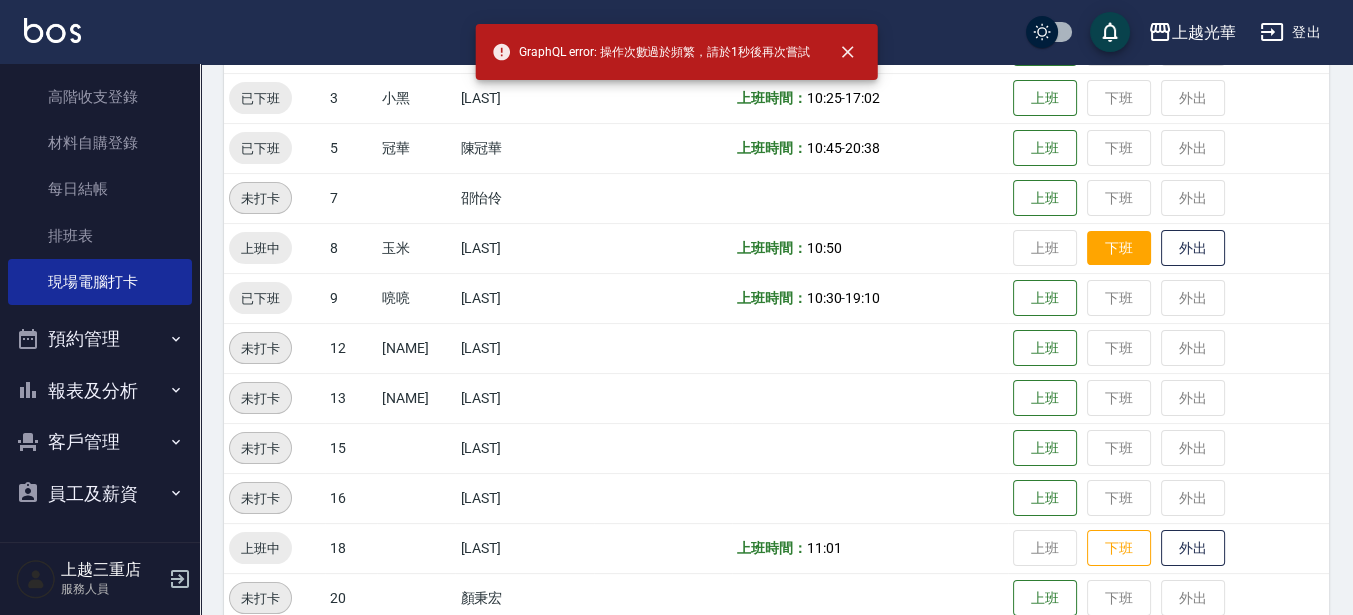 click on "下班" at bounding box center [1119, 248] 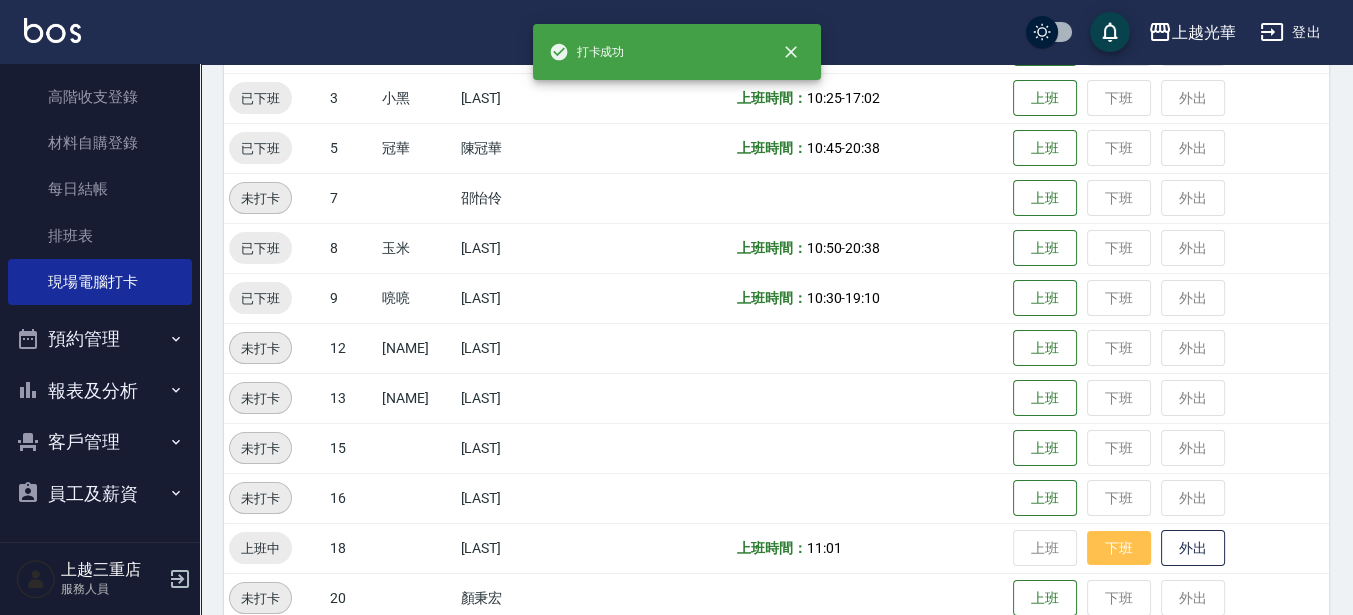 click on "下班" at bounding box center [1119, 548] 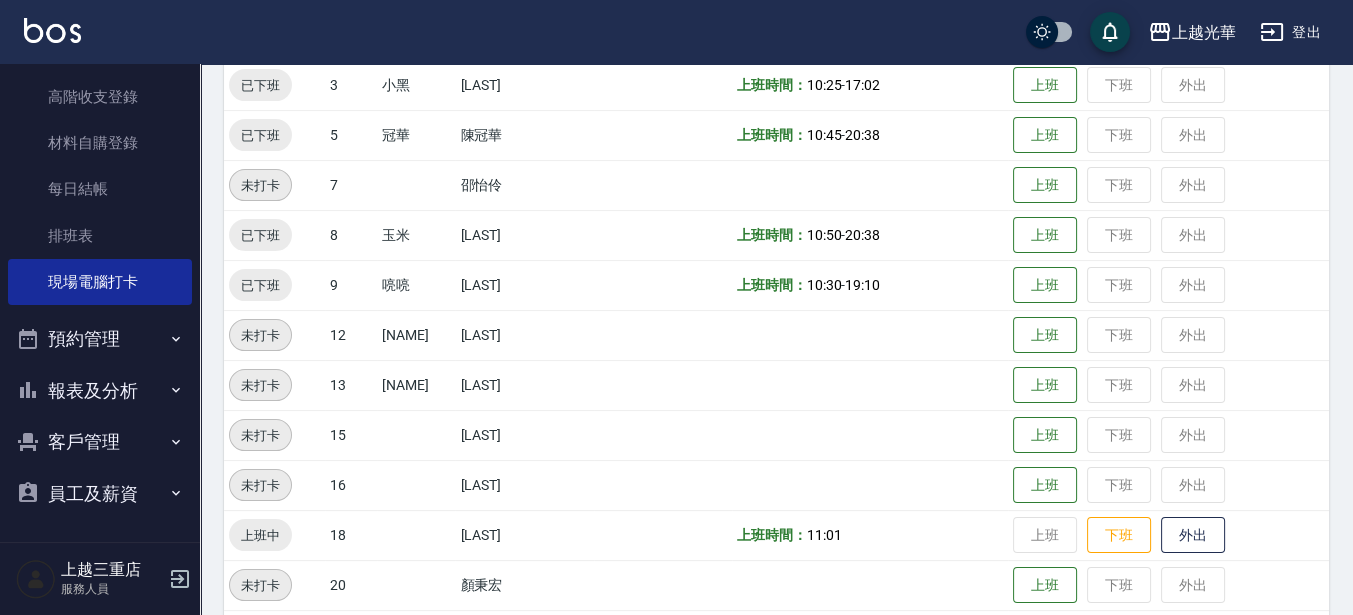 scroll, scrollTop: 582, scrollLeft: 0, axis: vertical 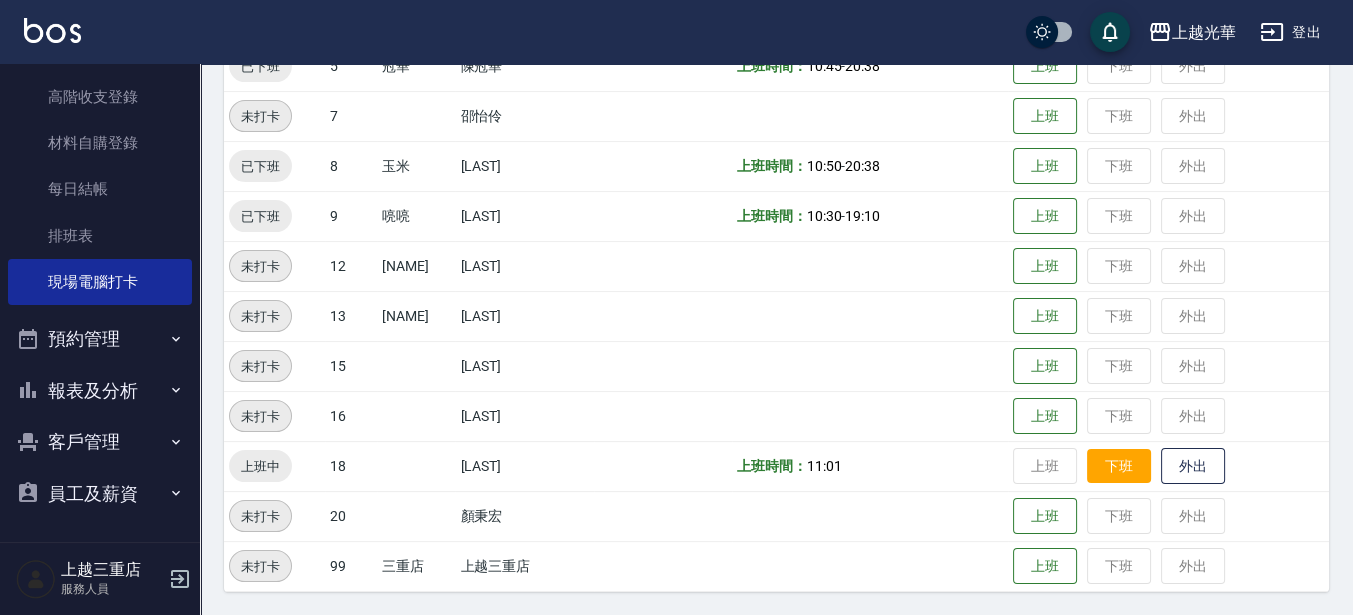 click on "下班" at bounding box center (1119, 466) 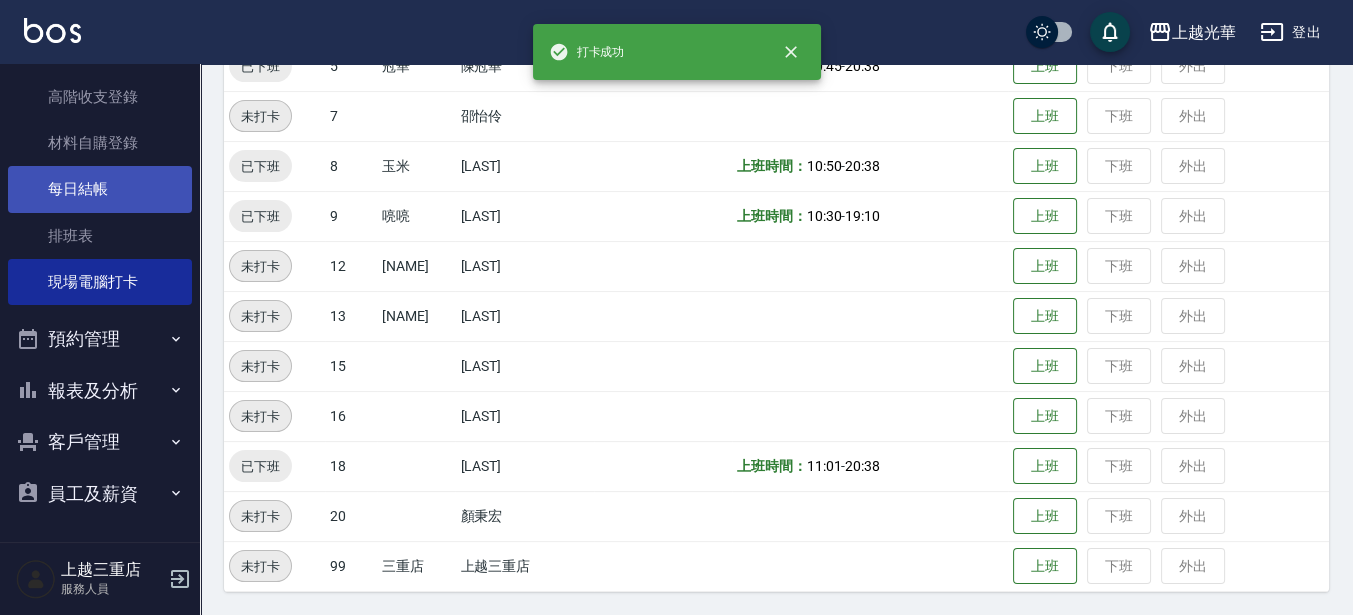 scroll, scrollTop: 0, scrollLeft: 0, axis: both 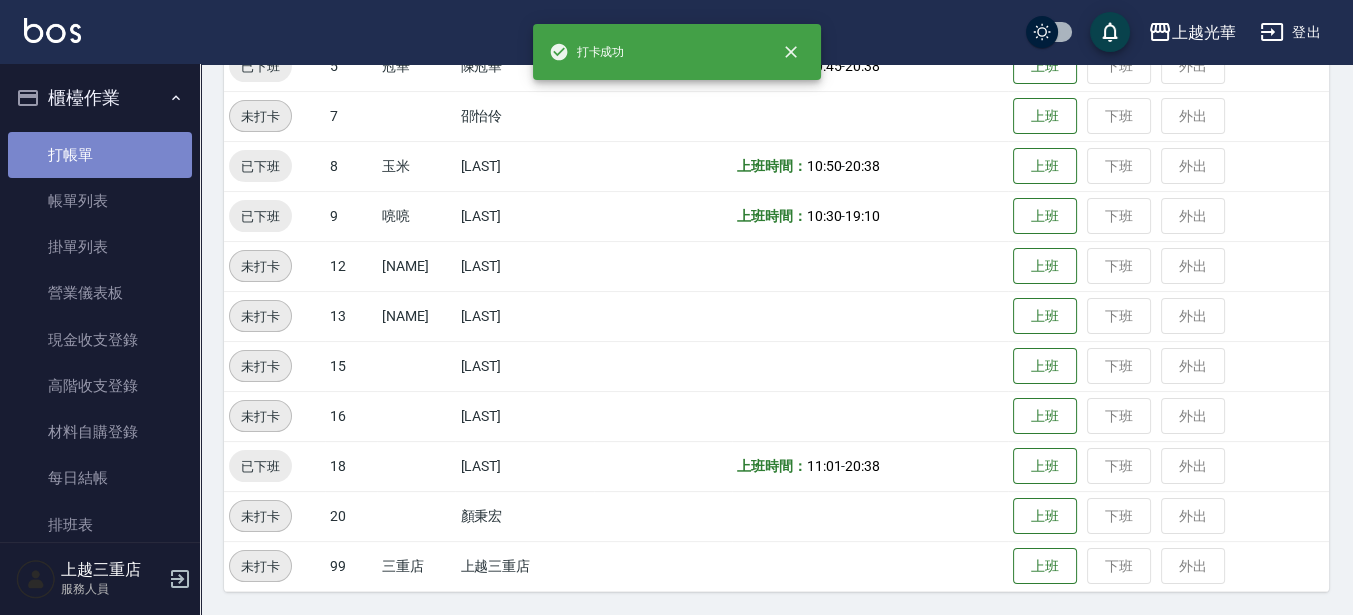 click on "打帳單" at bounding box center [100, 155] 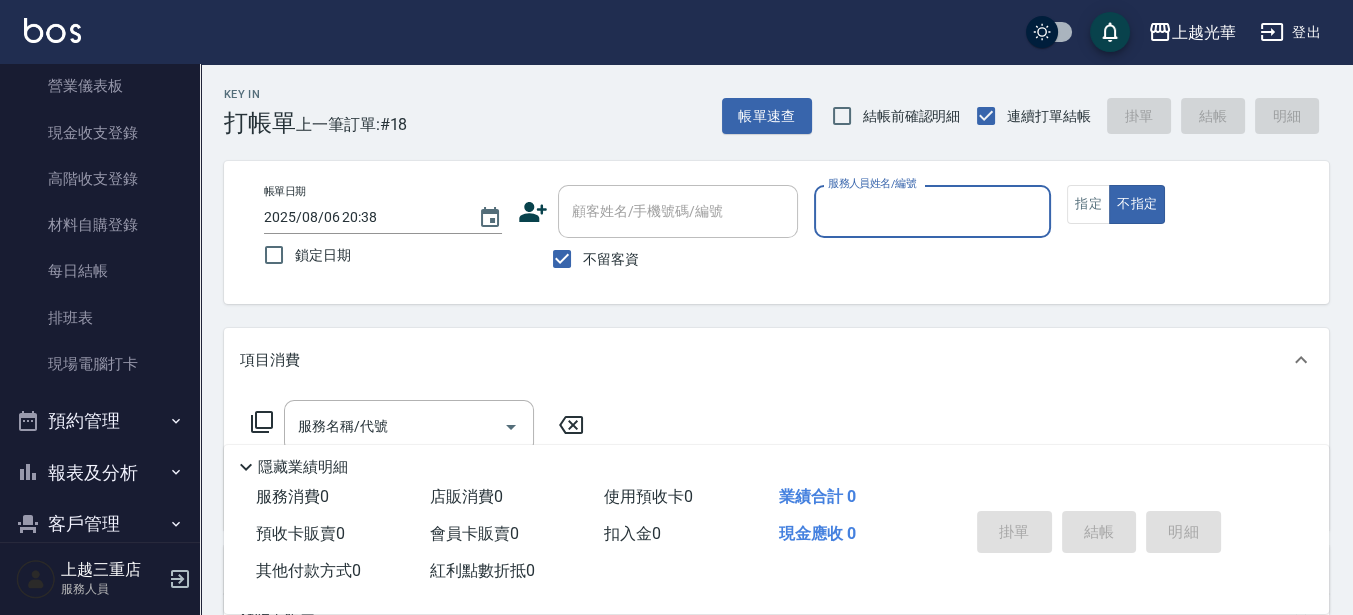 scroll, scrollTop: 289, scrollLeft: 0, axis: vertical 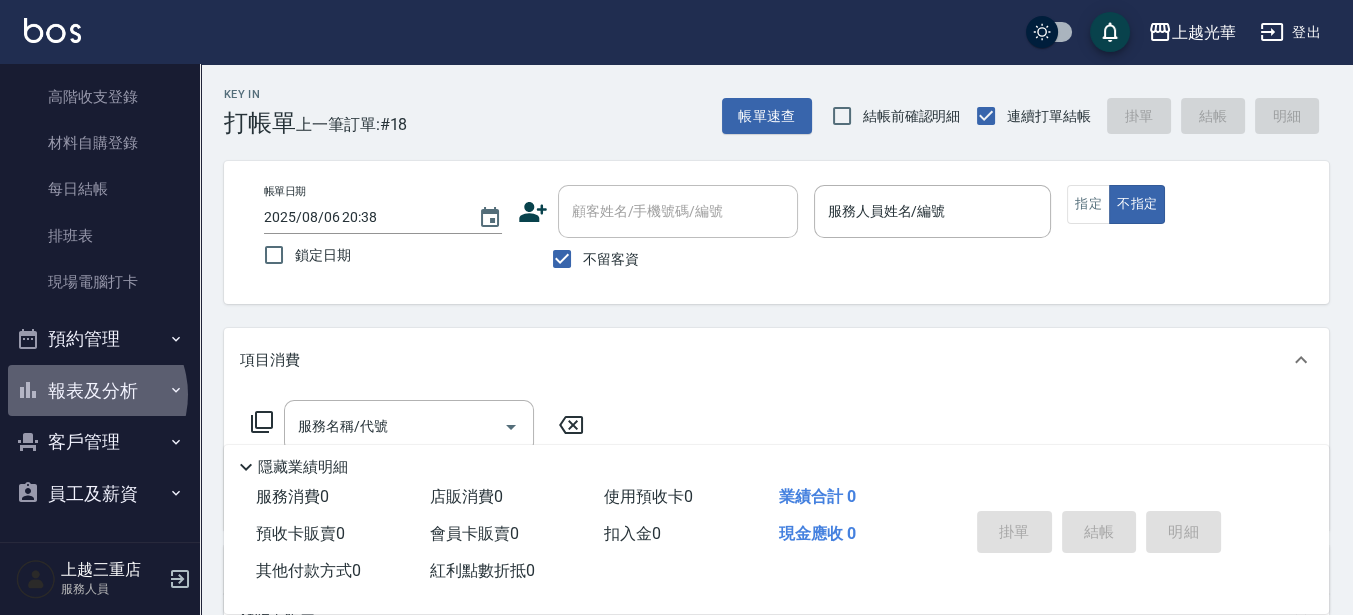 click on "報表及分析" at bounding box center [100, 391] 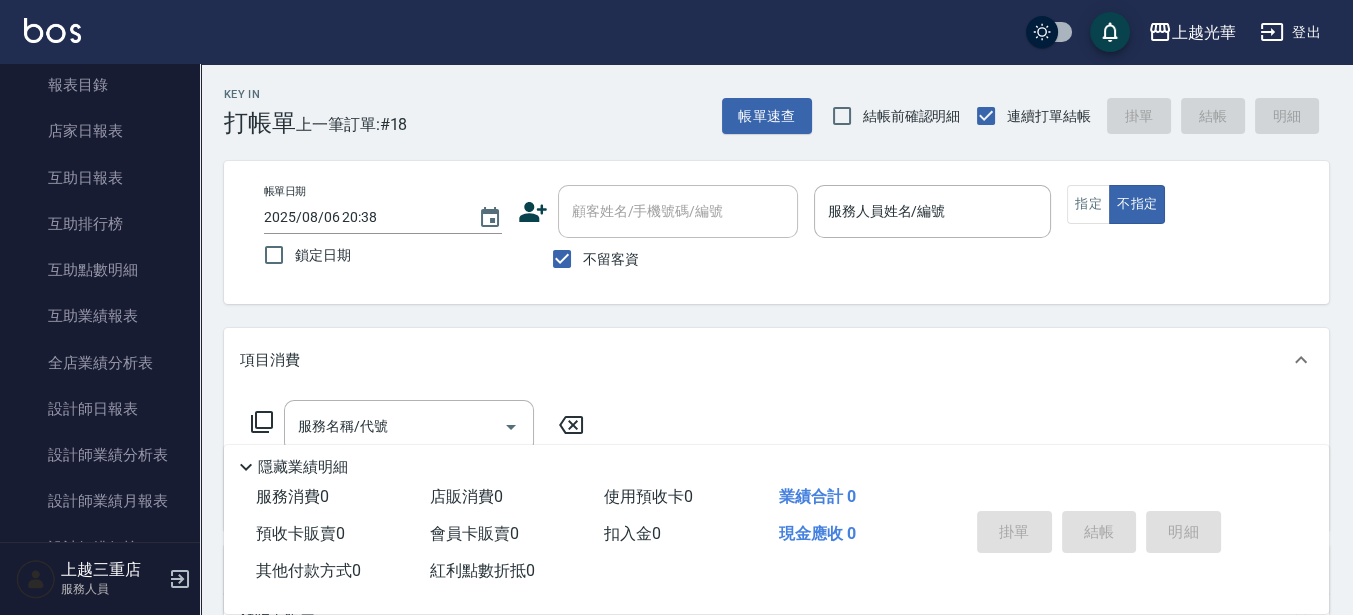 scroll, scrollTop: 664, scrollLeft: 0, axis: vertical 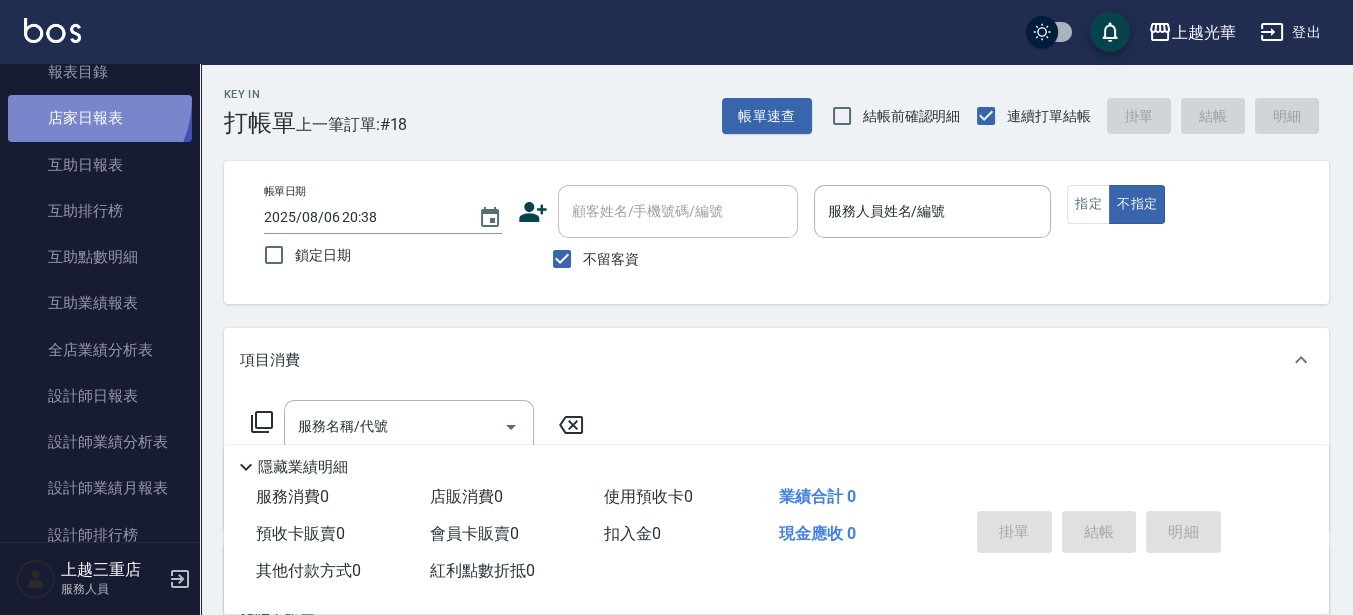 click on "店家日報表" at bounding box center [100, 118] 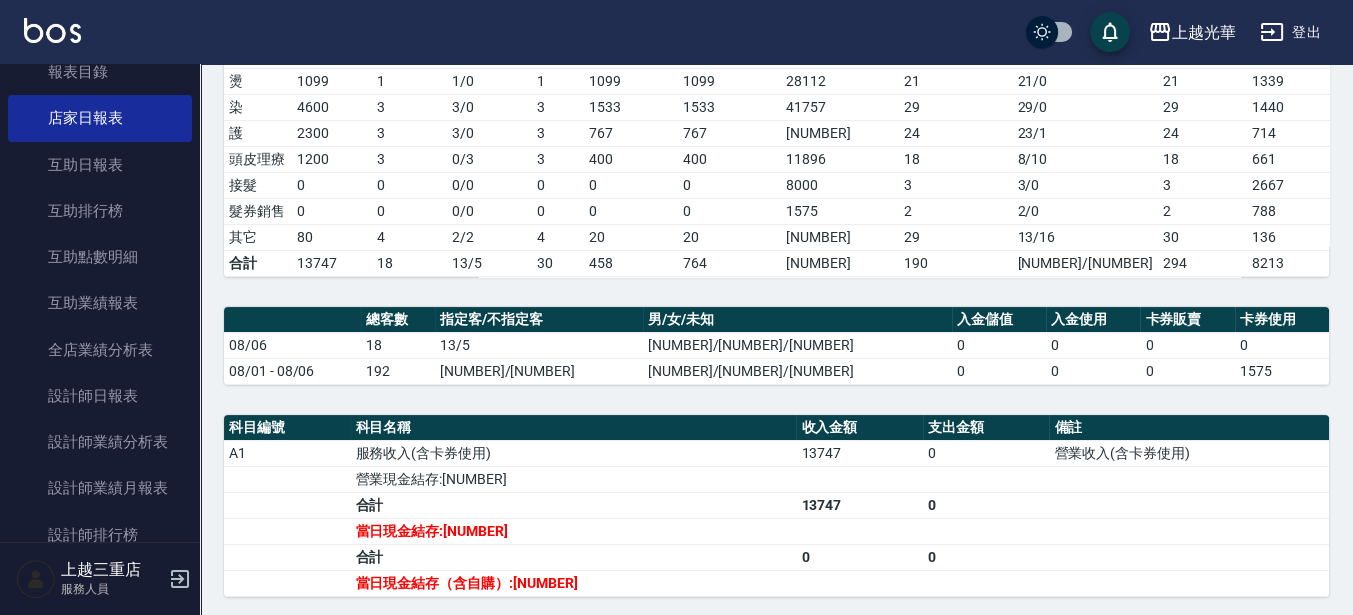 scroll, scrollTop: 0, scrollLeft: 0, axis: both 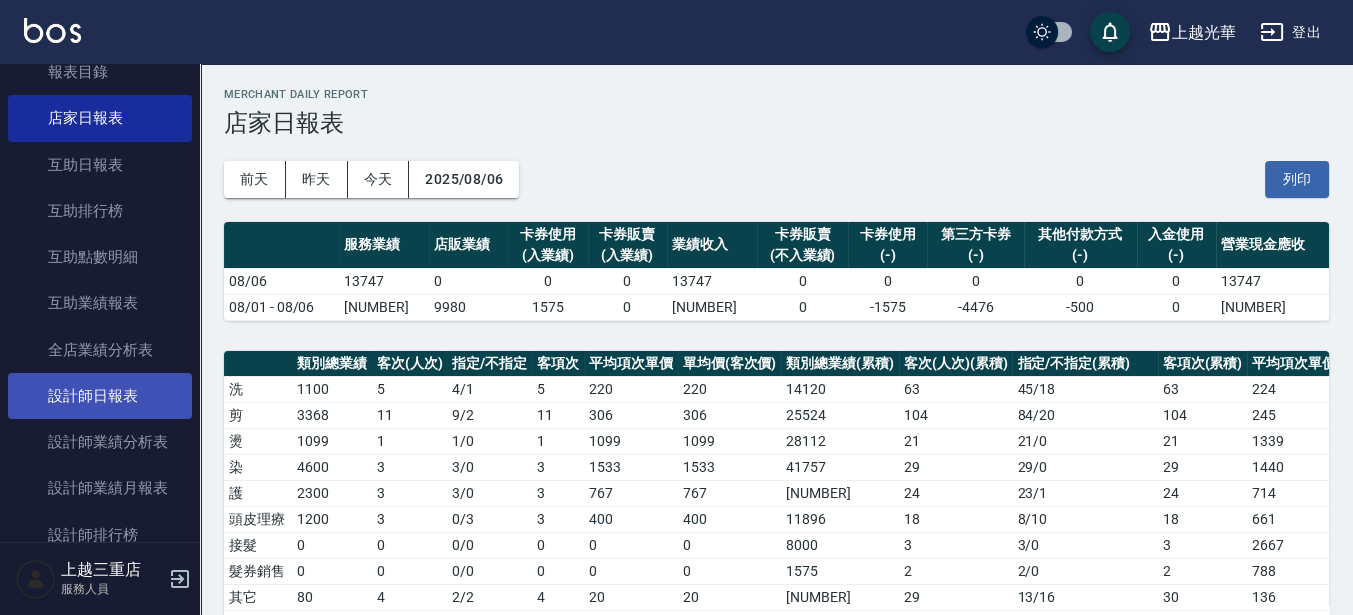 click on "設計師日報表" at bounding box center [100, 396] 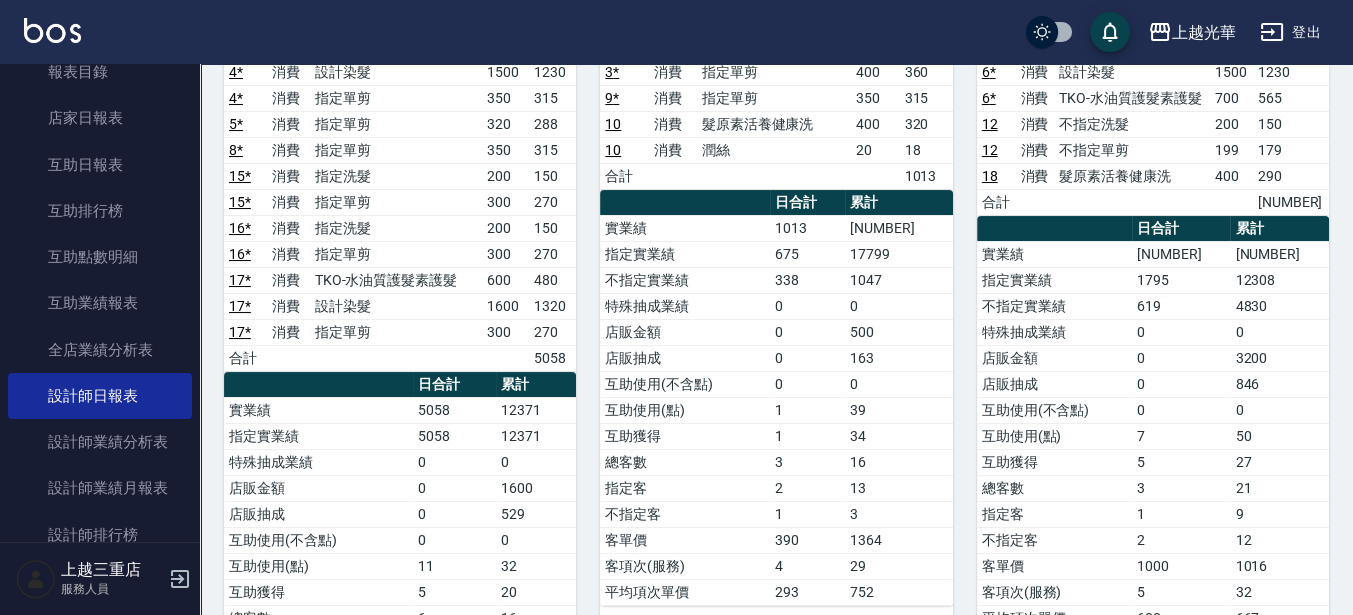 scroll, scrollTop: 250, scrollLeft: 0, axis: vertical 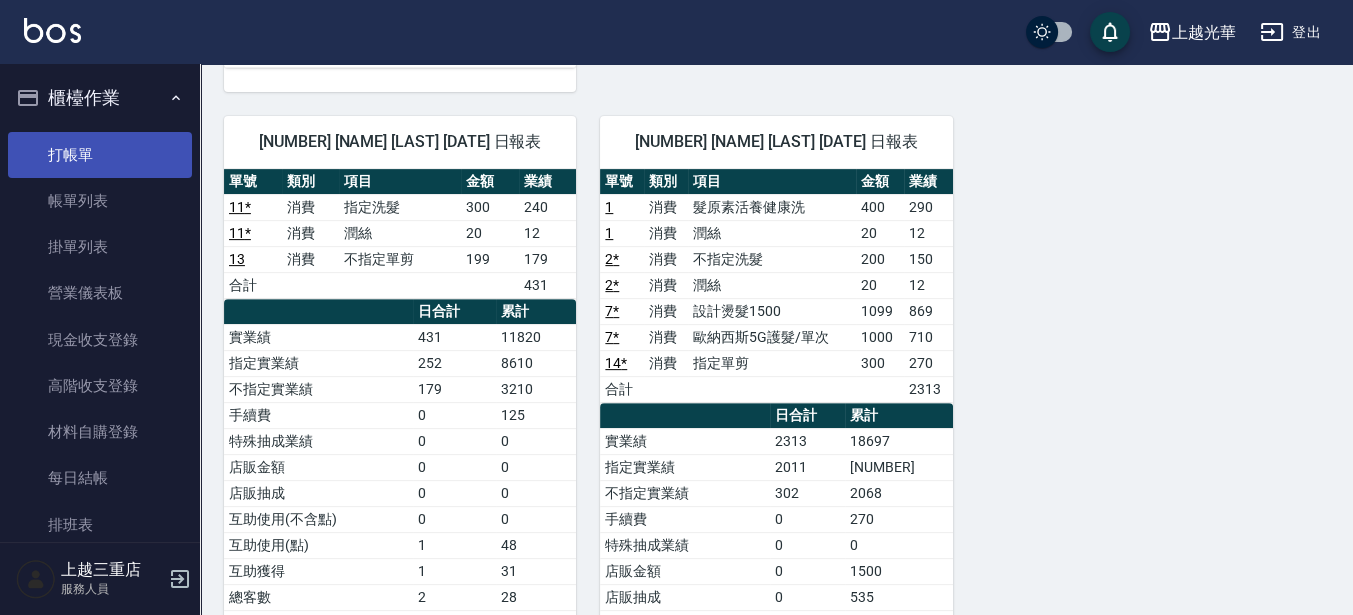click on "打帳單" at bounding box center [100, 155] 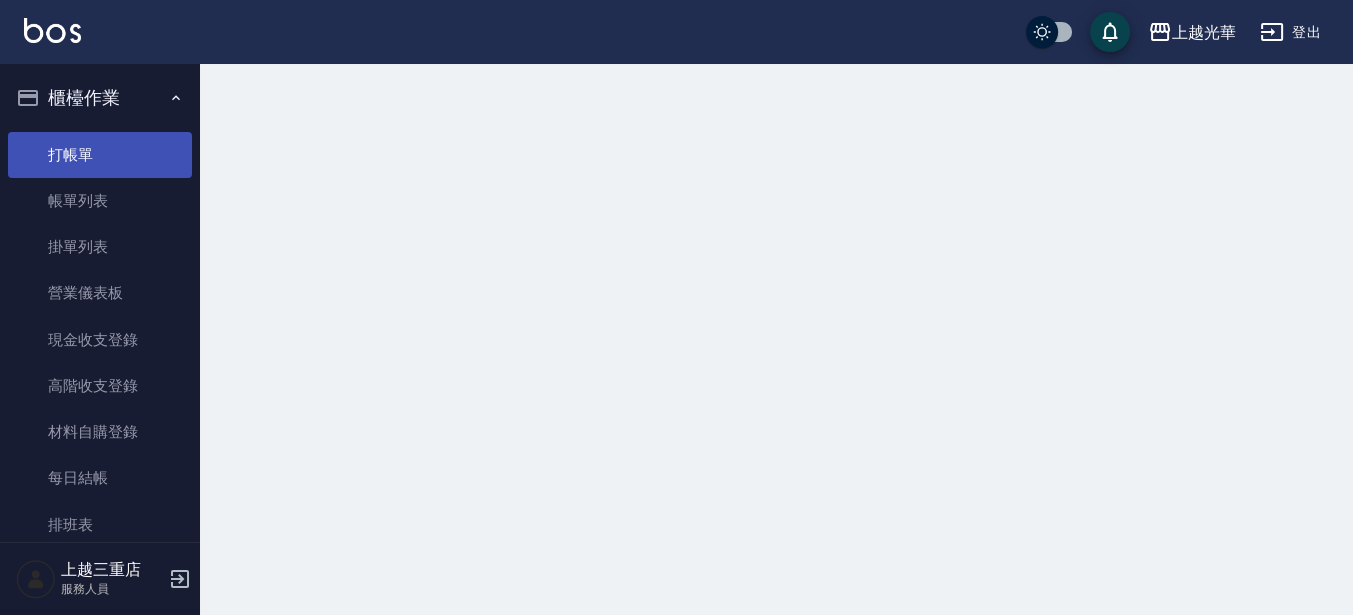 scroll, scrollTop: 0, scrollLeft: 0, axis: both 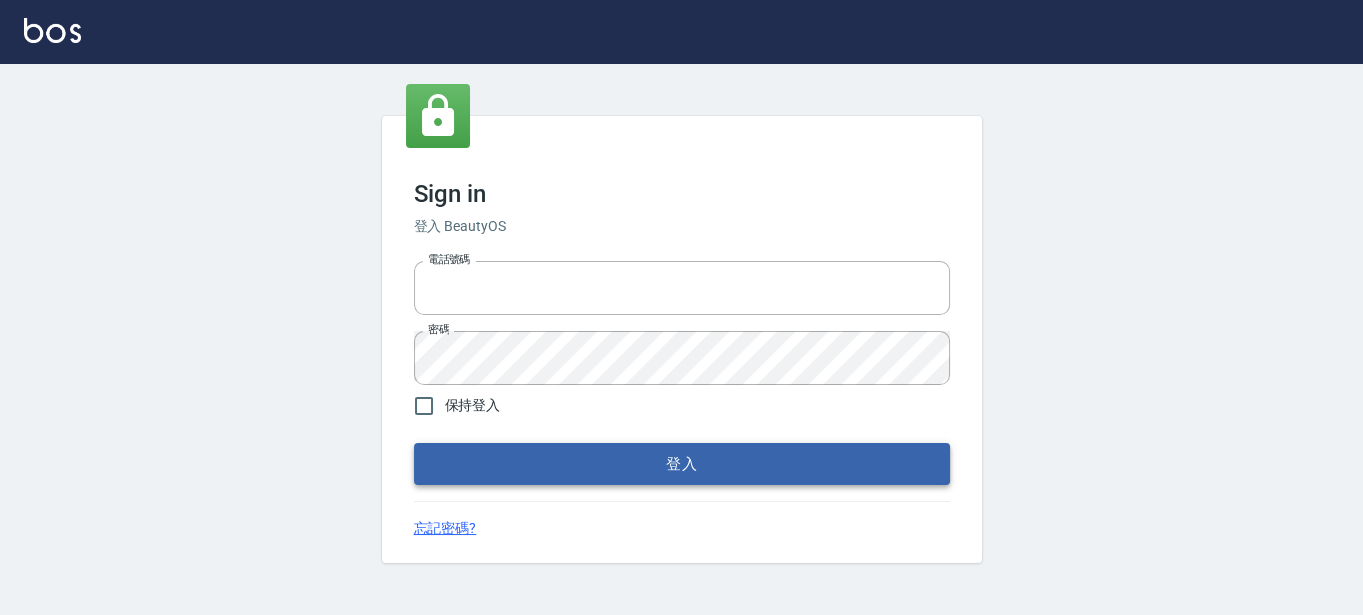 type on "[PHONE]" 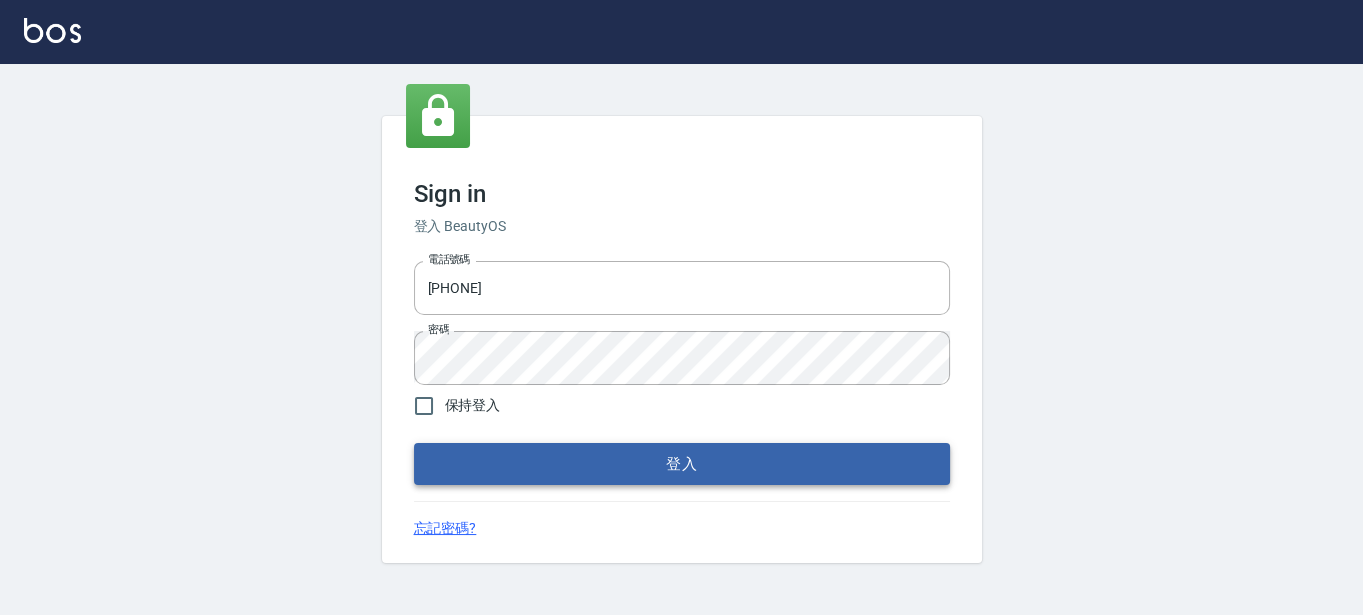 click on "登入" at bounding box center (682, 464) 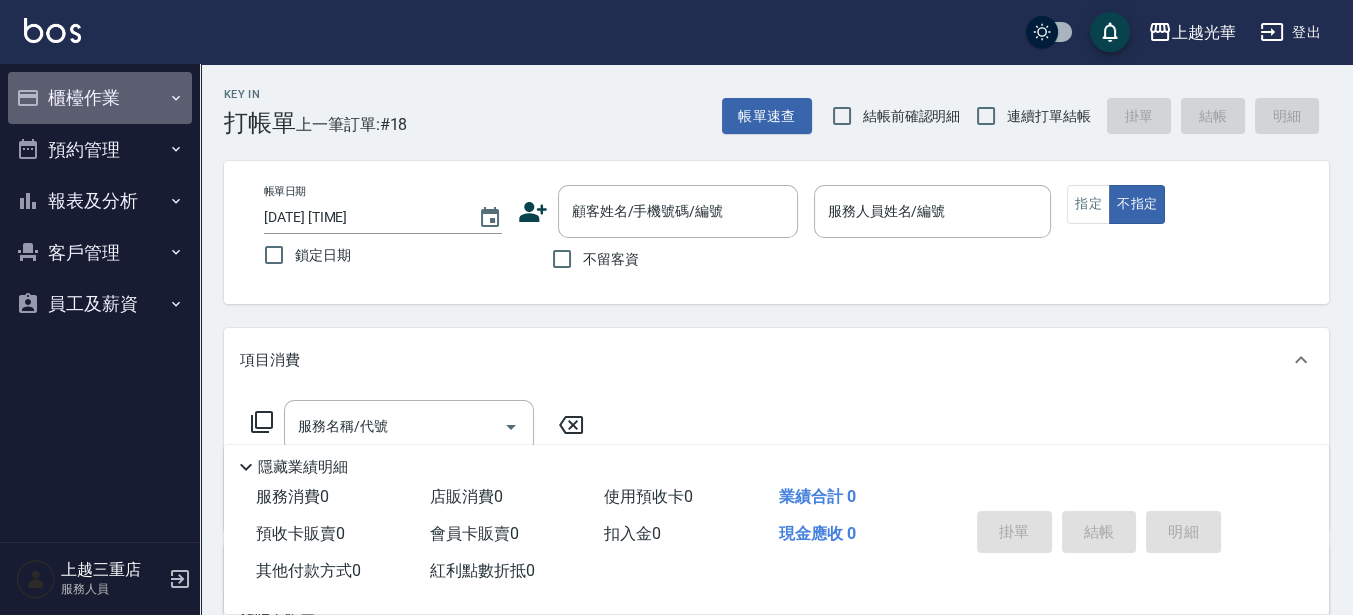 click on "櫃檯作業" at bounding box center (100, 98) 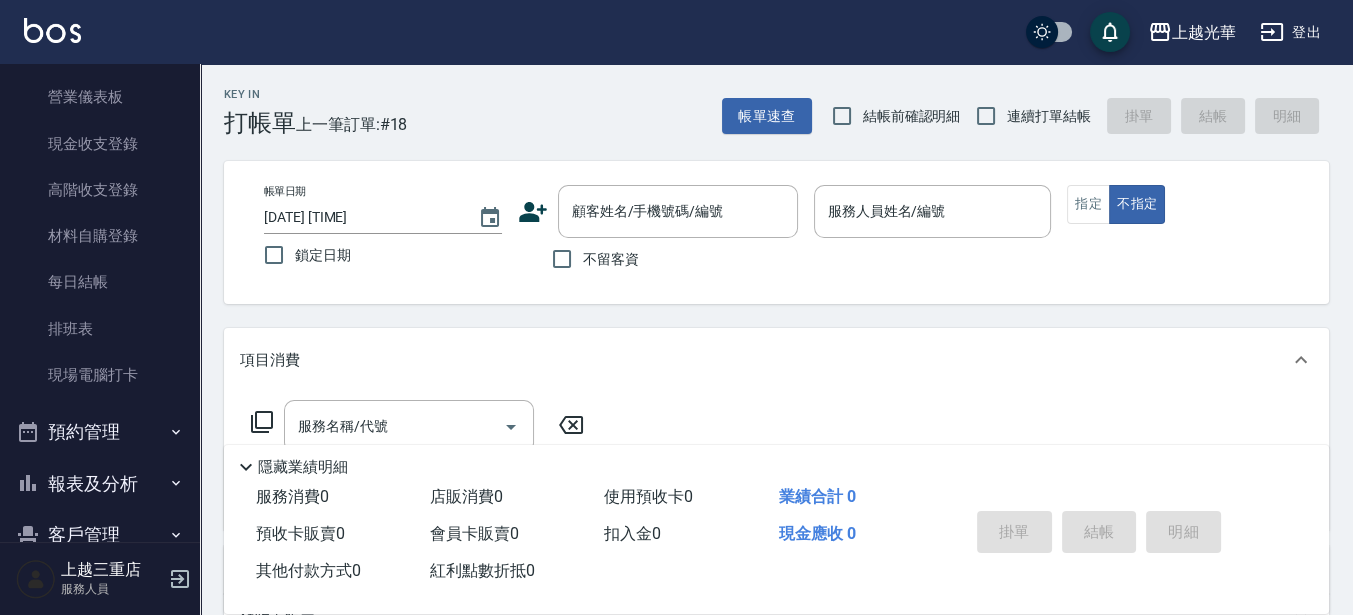 scroll, scrollTop: 250, scrollLeft: 0, axis: vertical 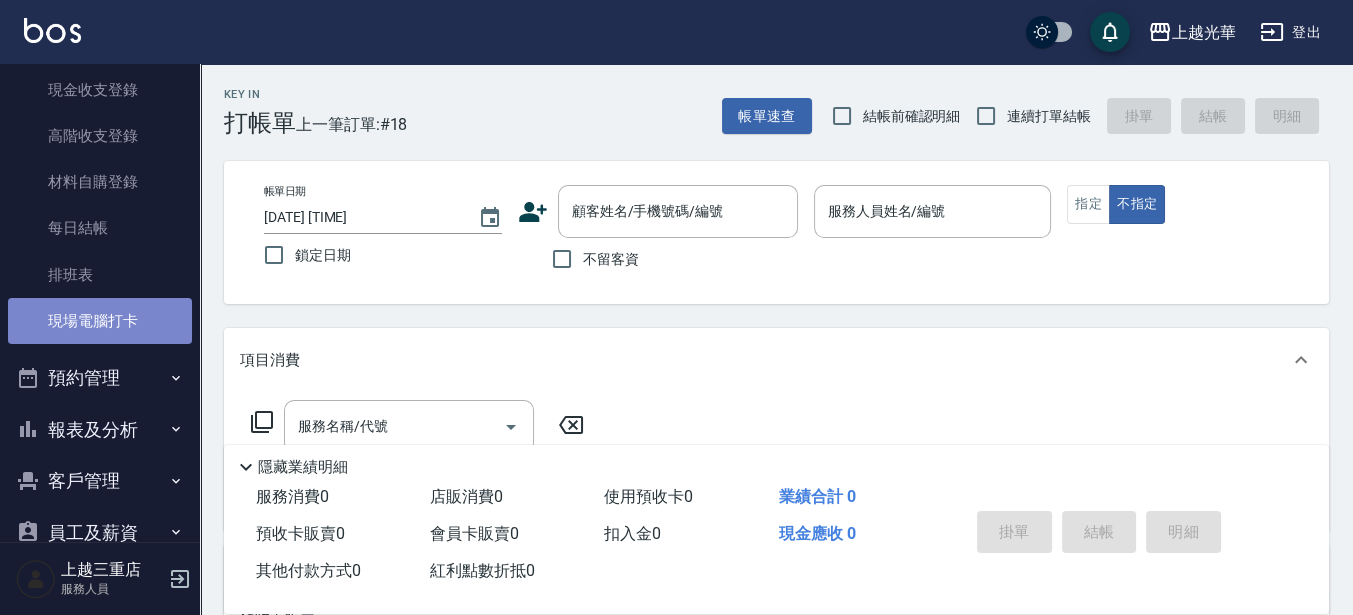 click on "現場電腦打卡" at bounding box center [100, 321] 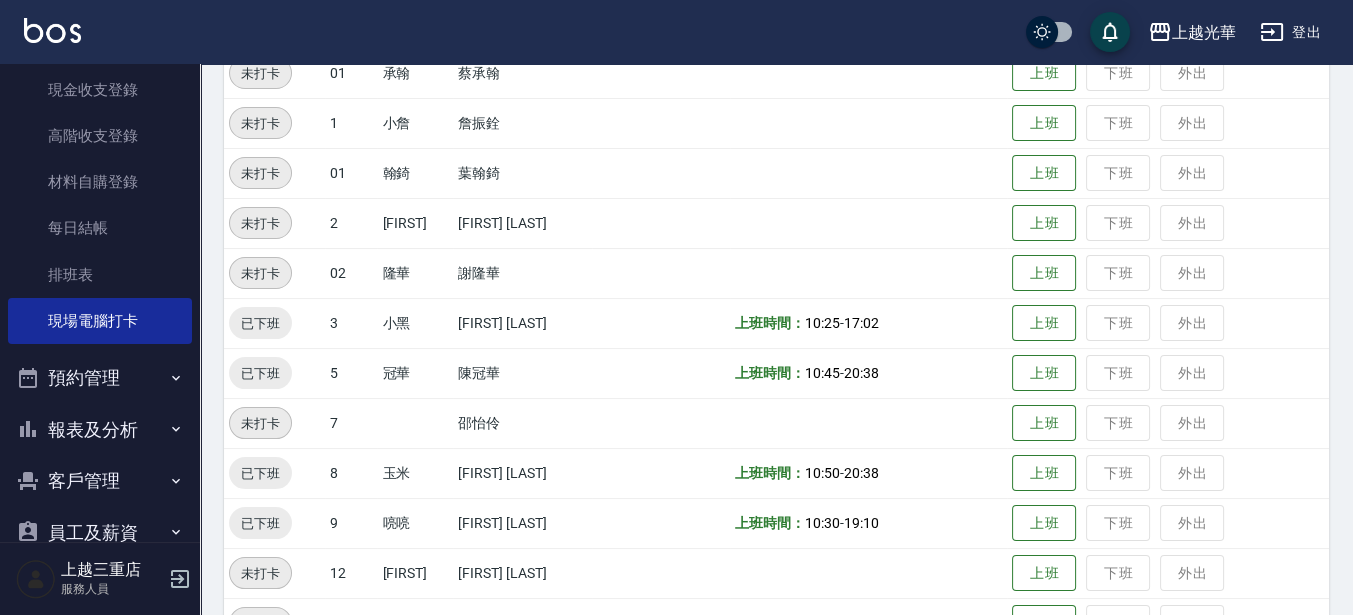 scroll, scrollTop: 375, scrollLeft: 0, axis: vertical 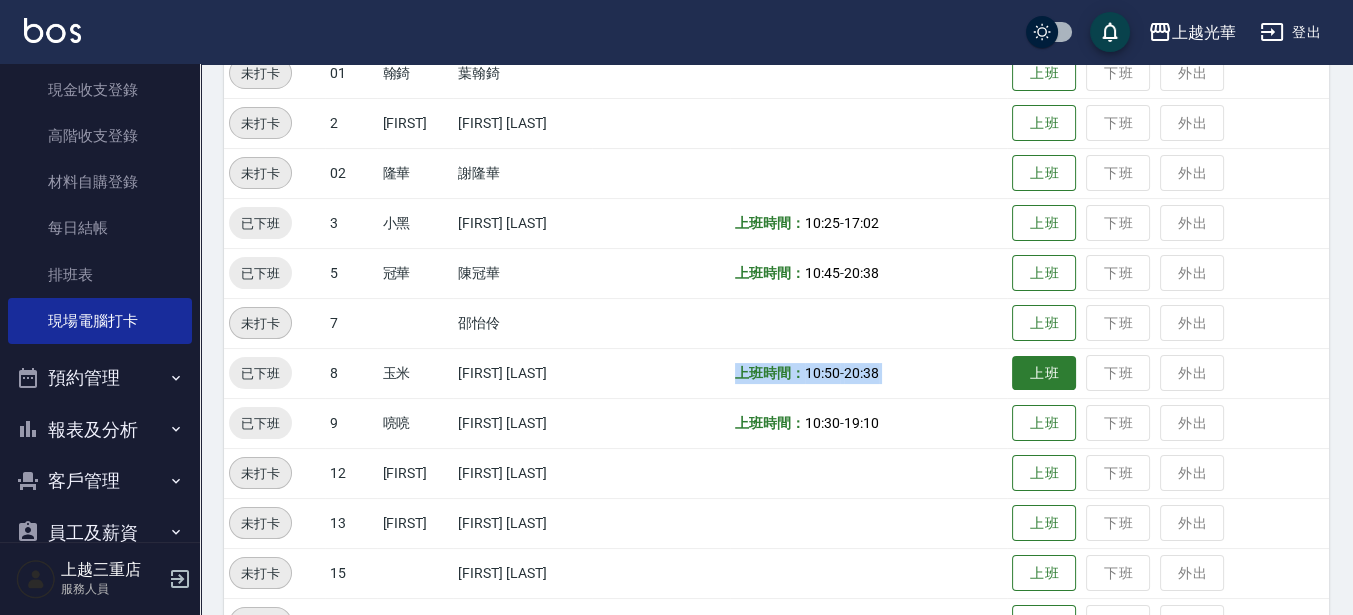 drag, startPoint x: 661, startPoint y: 392, endPoint x: 1040, endPoint y: 370, distance: 379.638 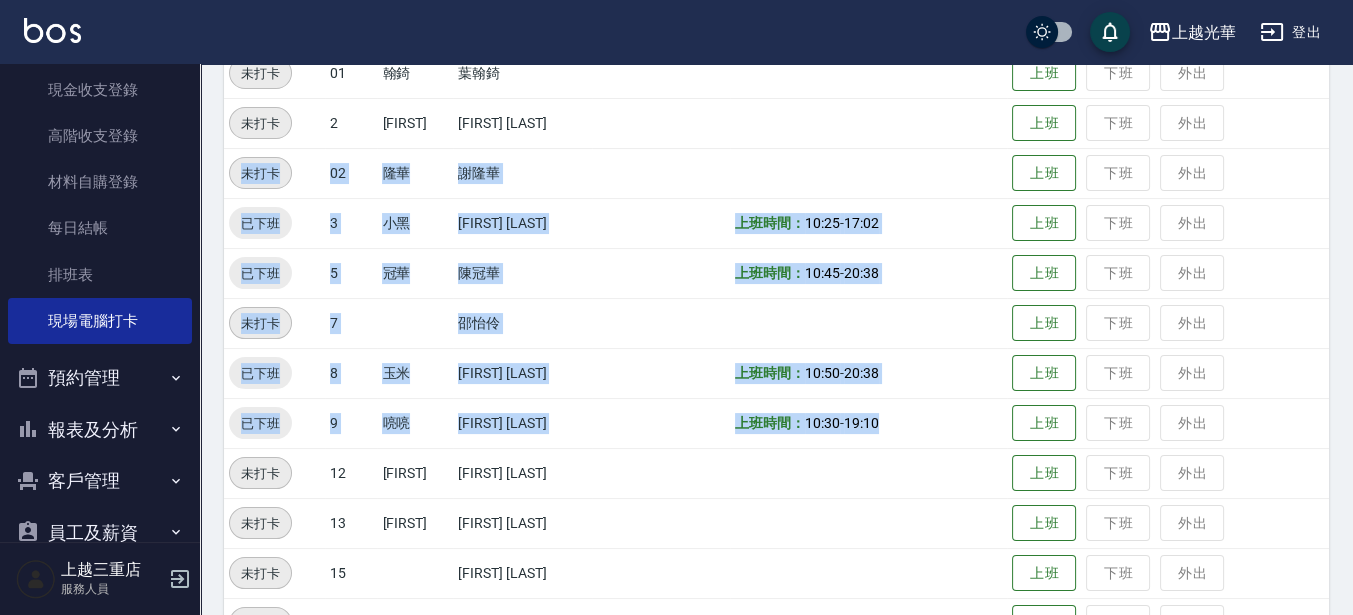drag, startPoint x: 935, startPoint y: 141, endPoint x: 951, endPoint y: 446, distance: 305.41937 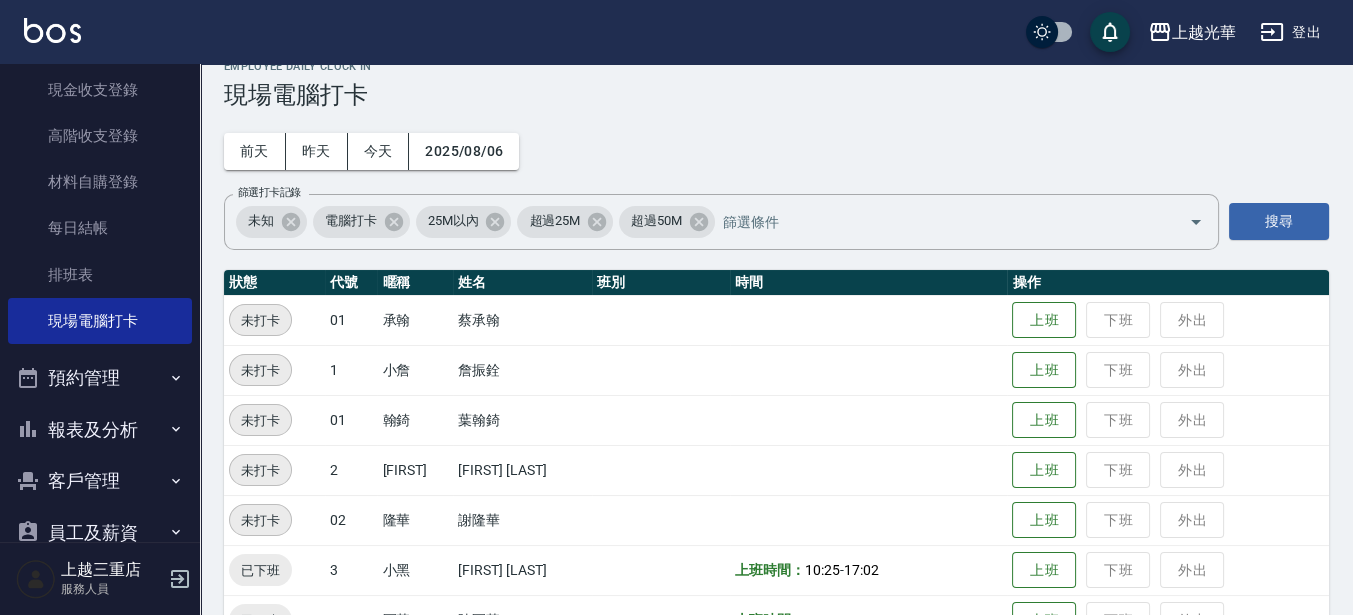 scroll, scrollTop: 0, scrollLeft: 0, axis: both 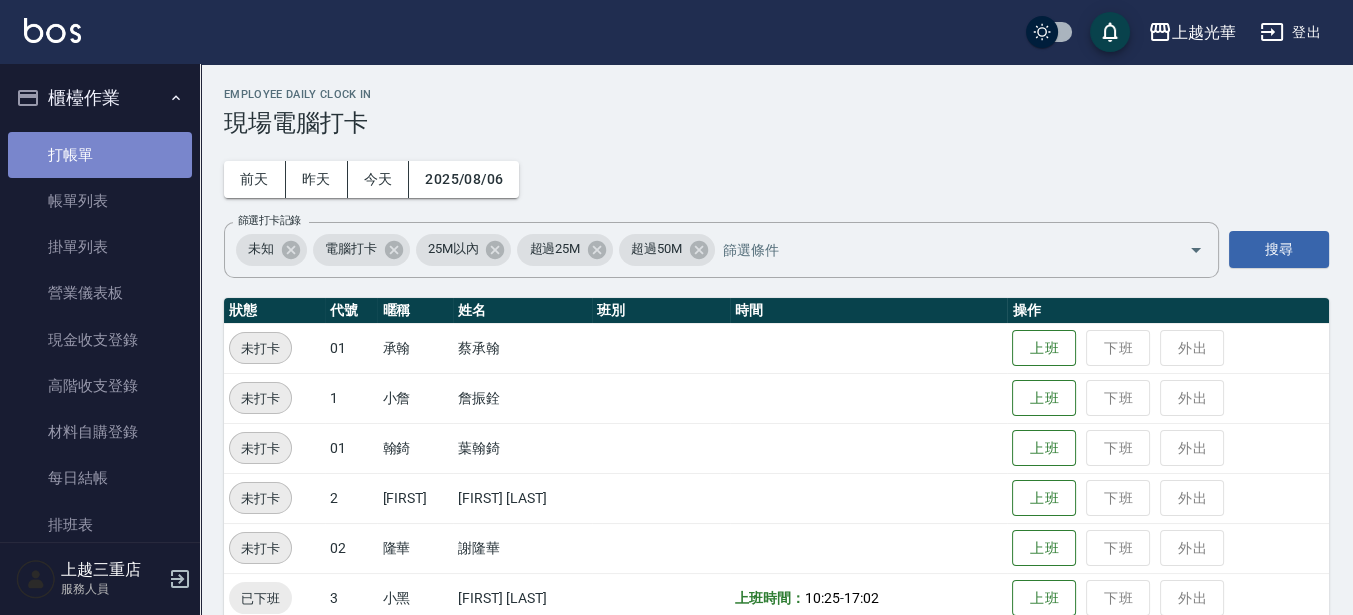 click on "打帳單" at bounding box center (100, 155) 